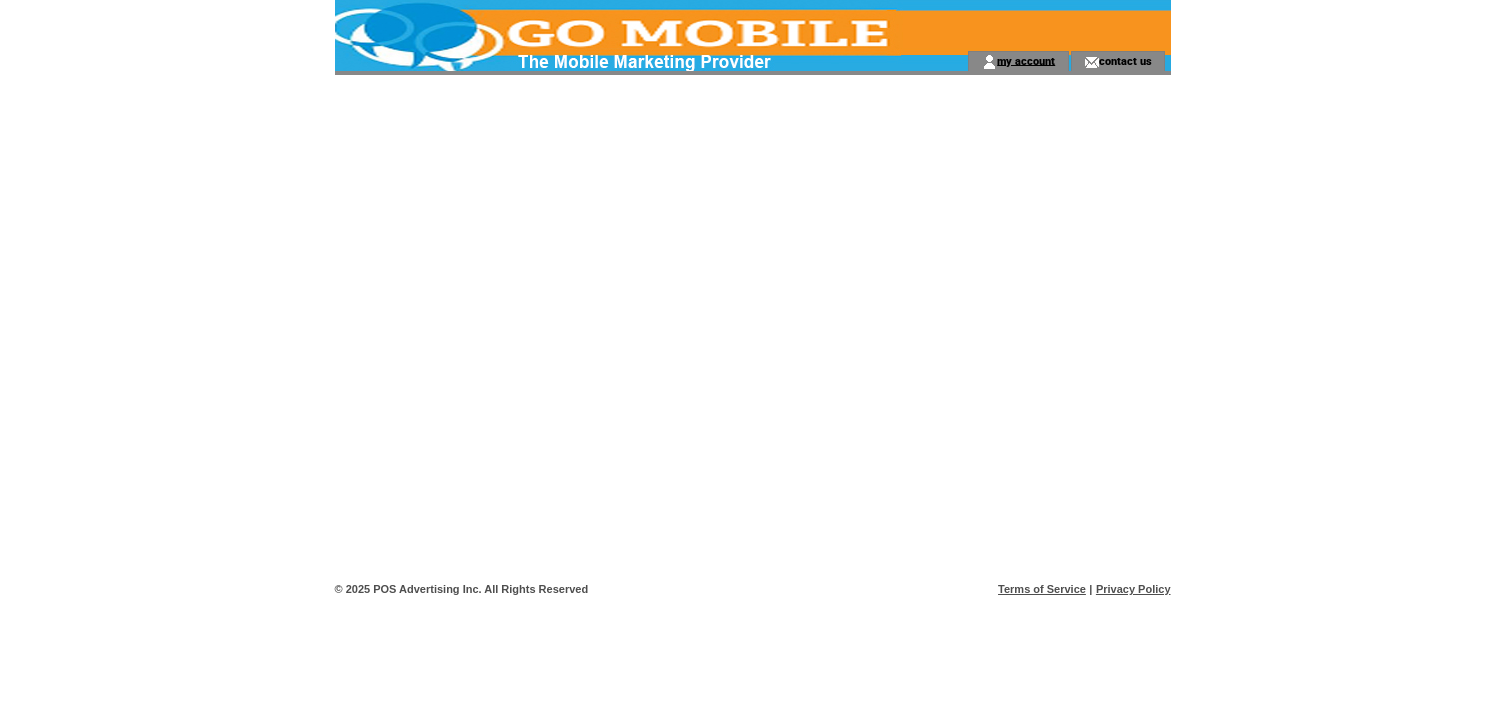 scroll, scrollTop: 0, scrollLeft: 0, axis: both 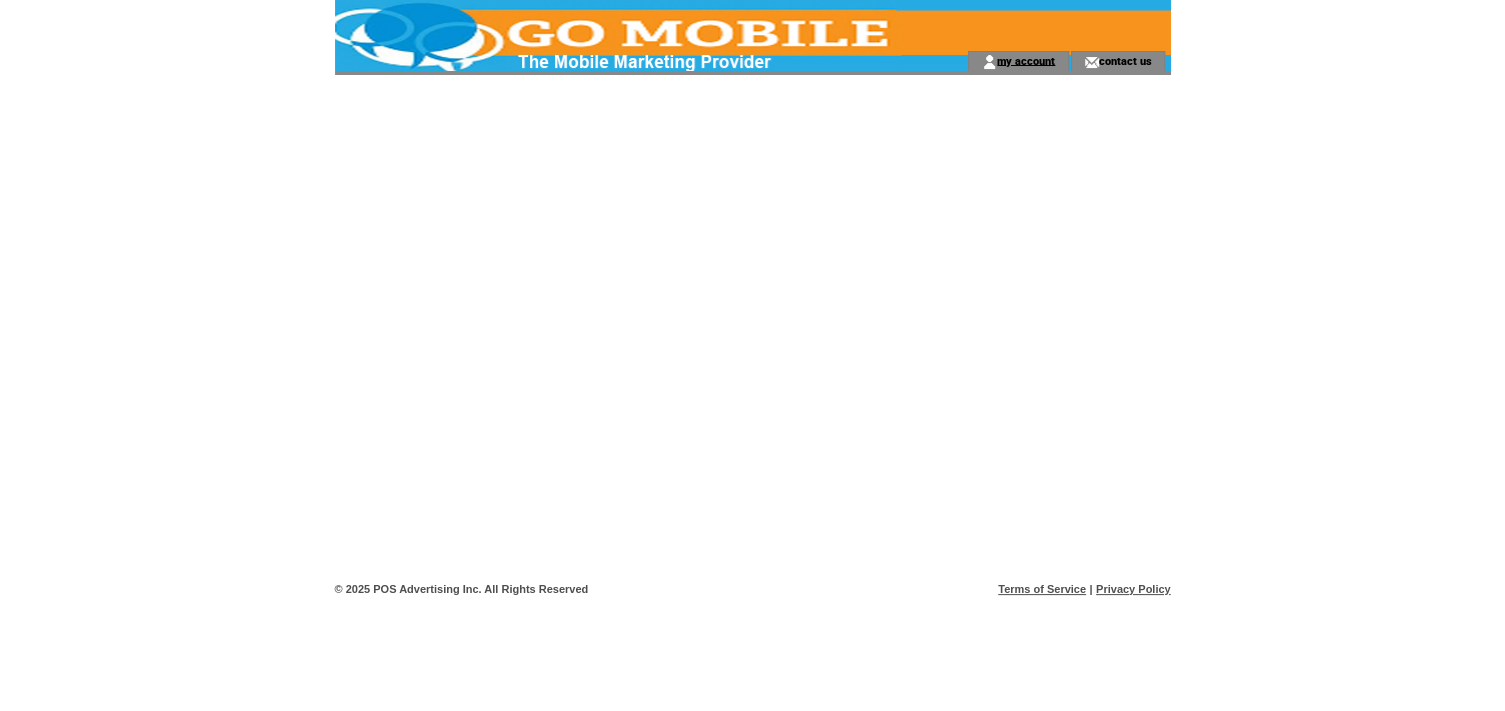 click on "my account" at bounding box center [1026, 60] 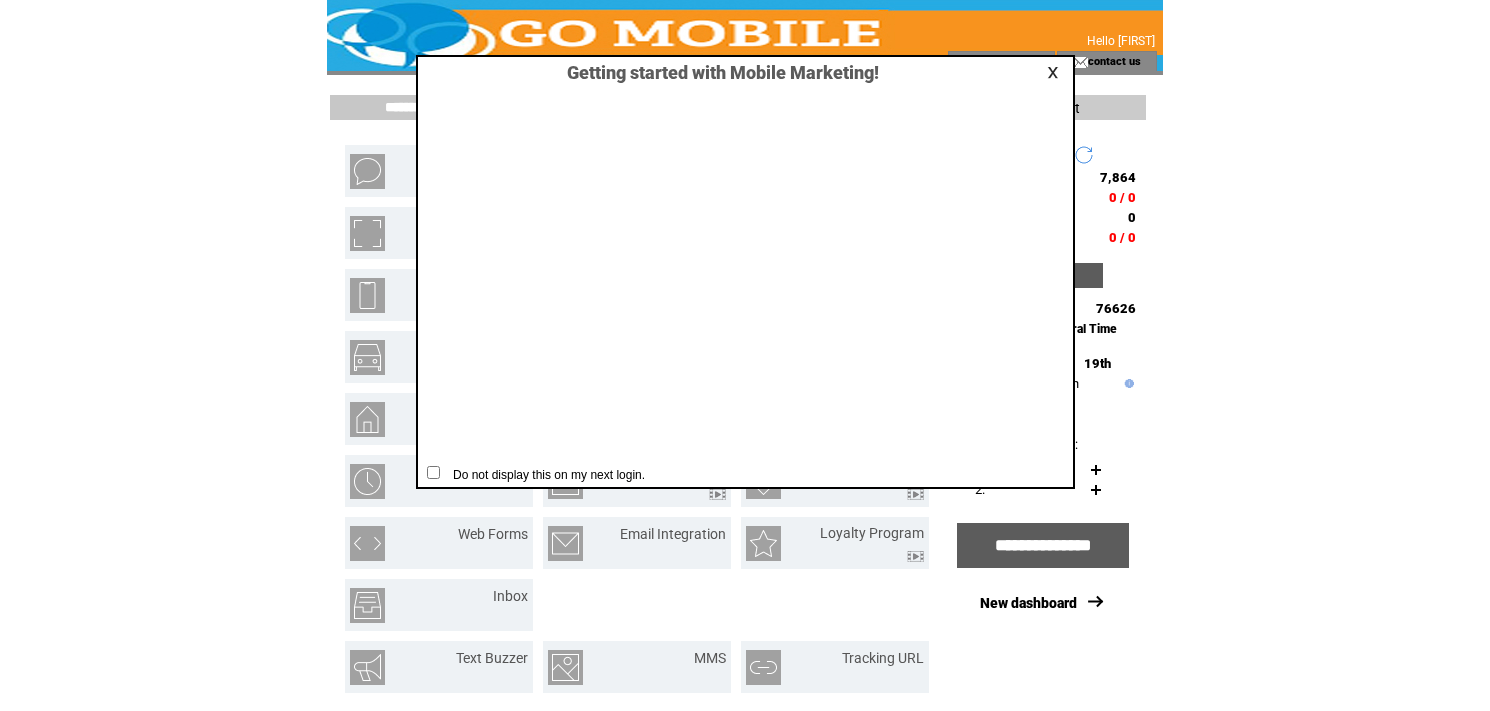 scroll, scrollTop: 0, scrollLeft: 0, axis: both 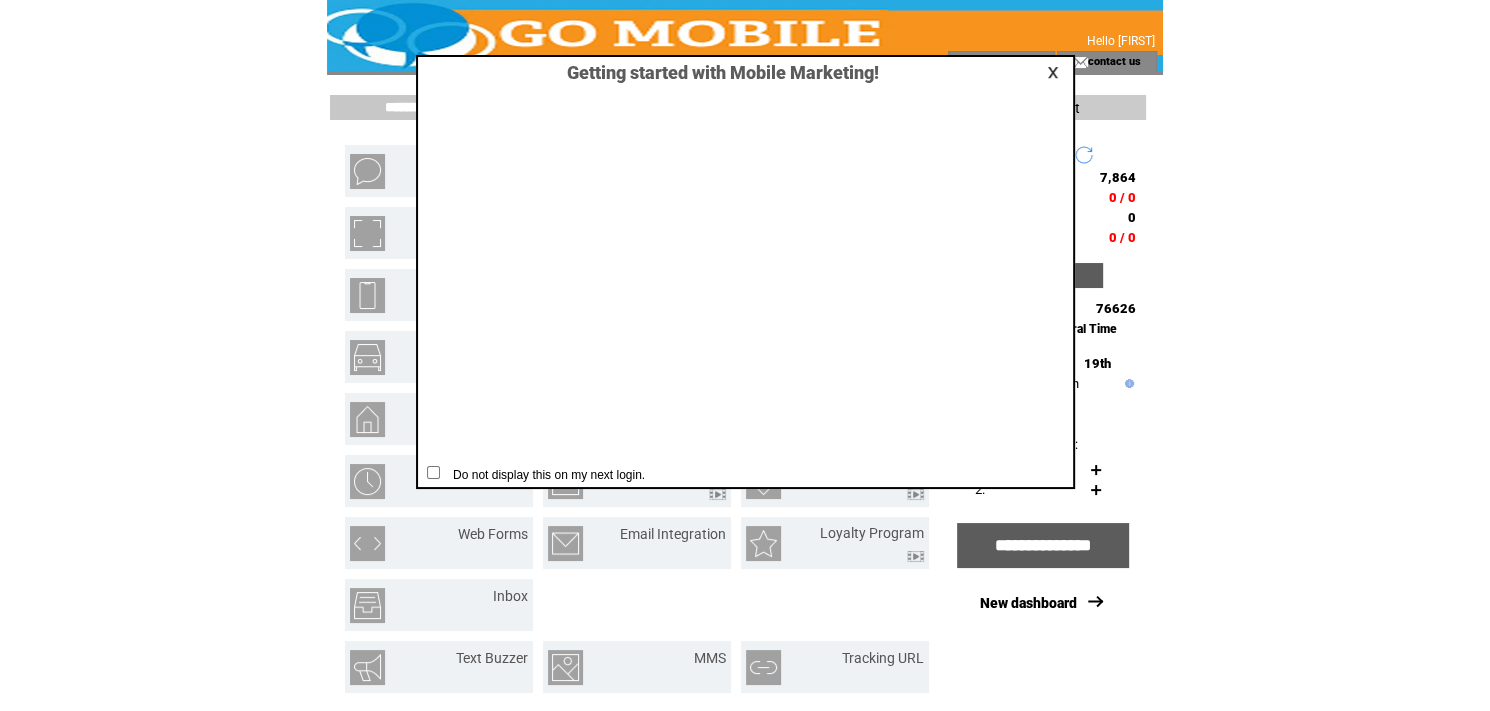 click at bounding box center (1056, 72) 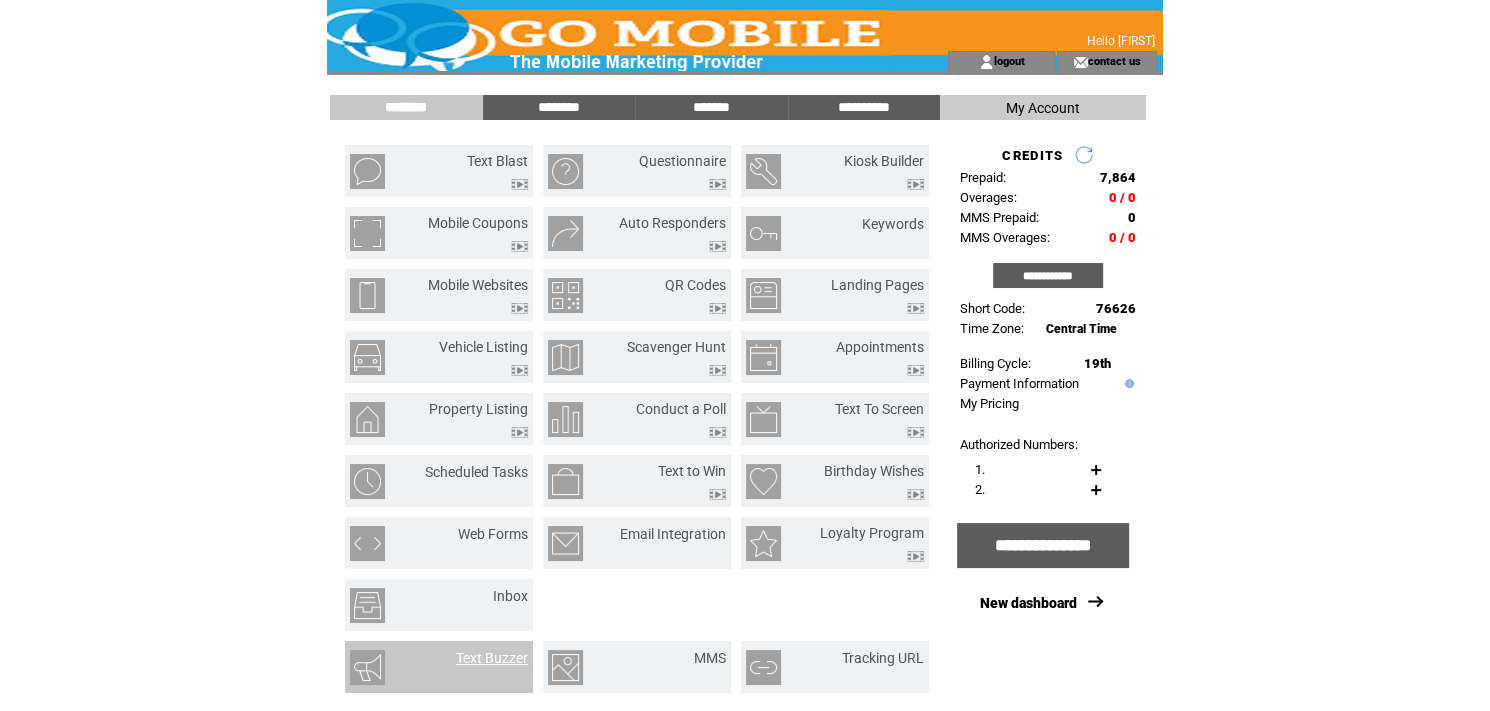 click on "Text Buzzer" at bounding box center [492, 658] 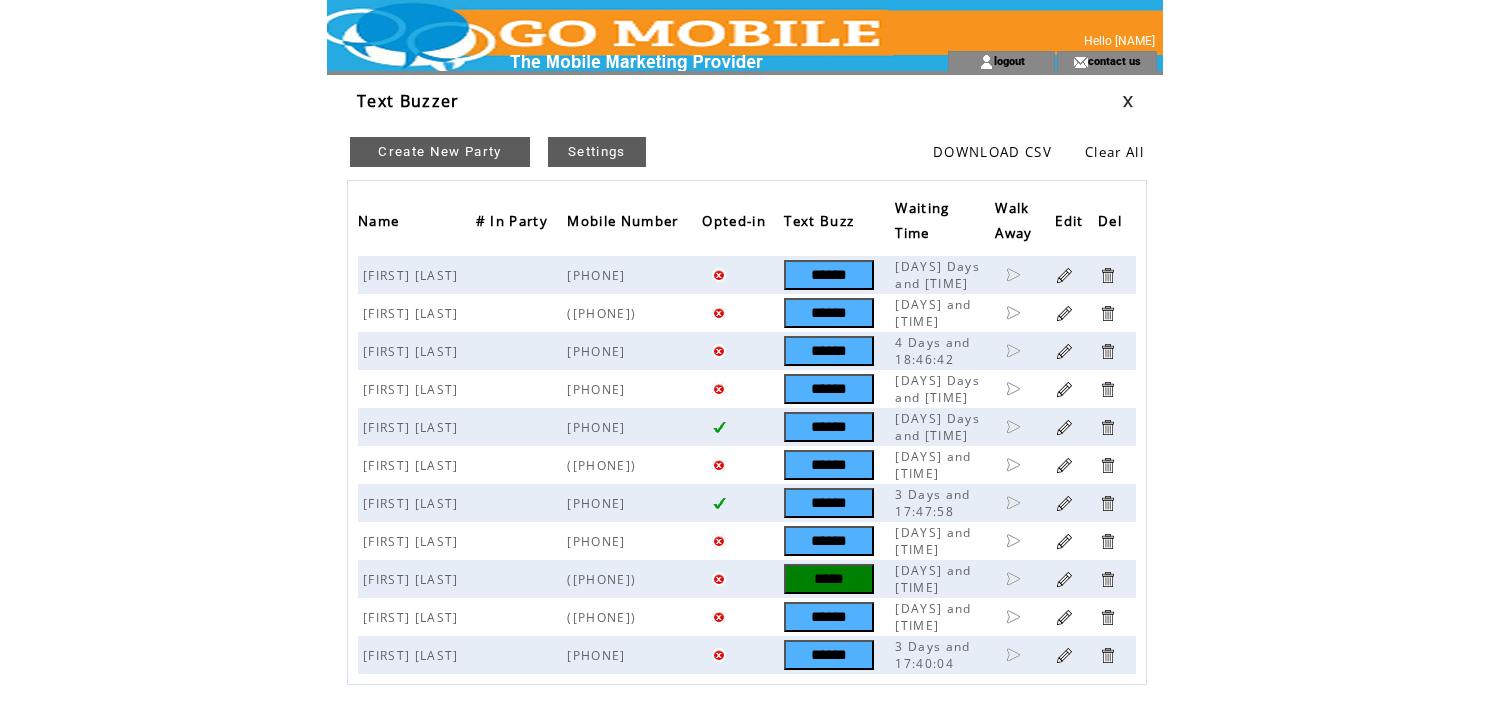 scroll, scrollTop: 0, scrollLeft: 0, axis: both 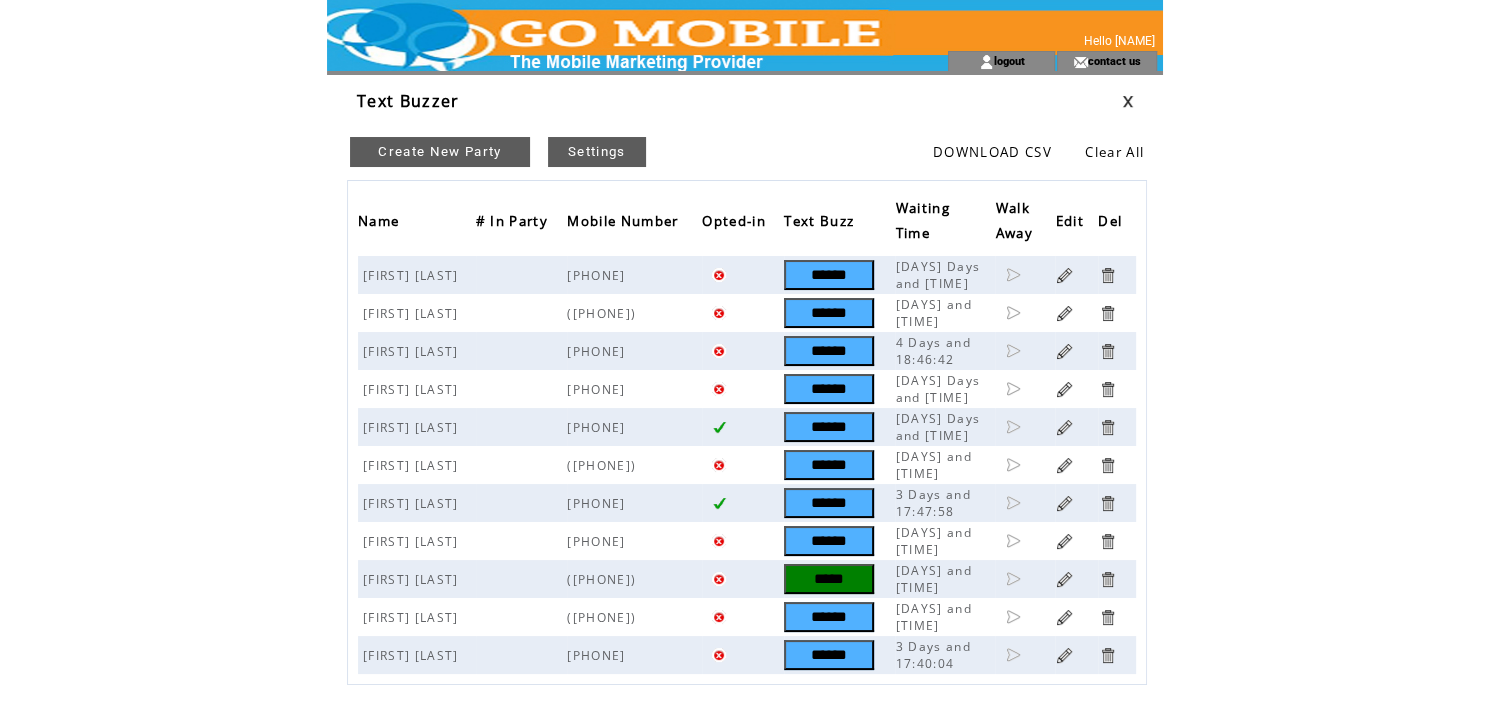 click on "Create New Party" at bounding box center [440, 152] 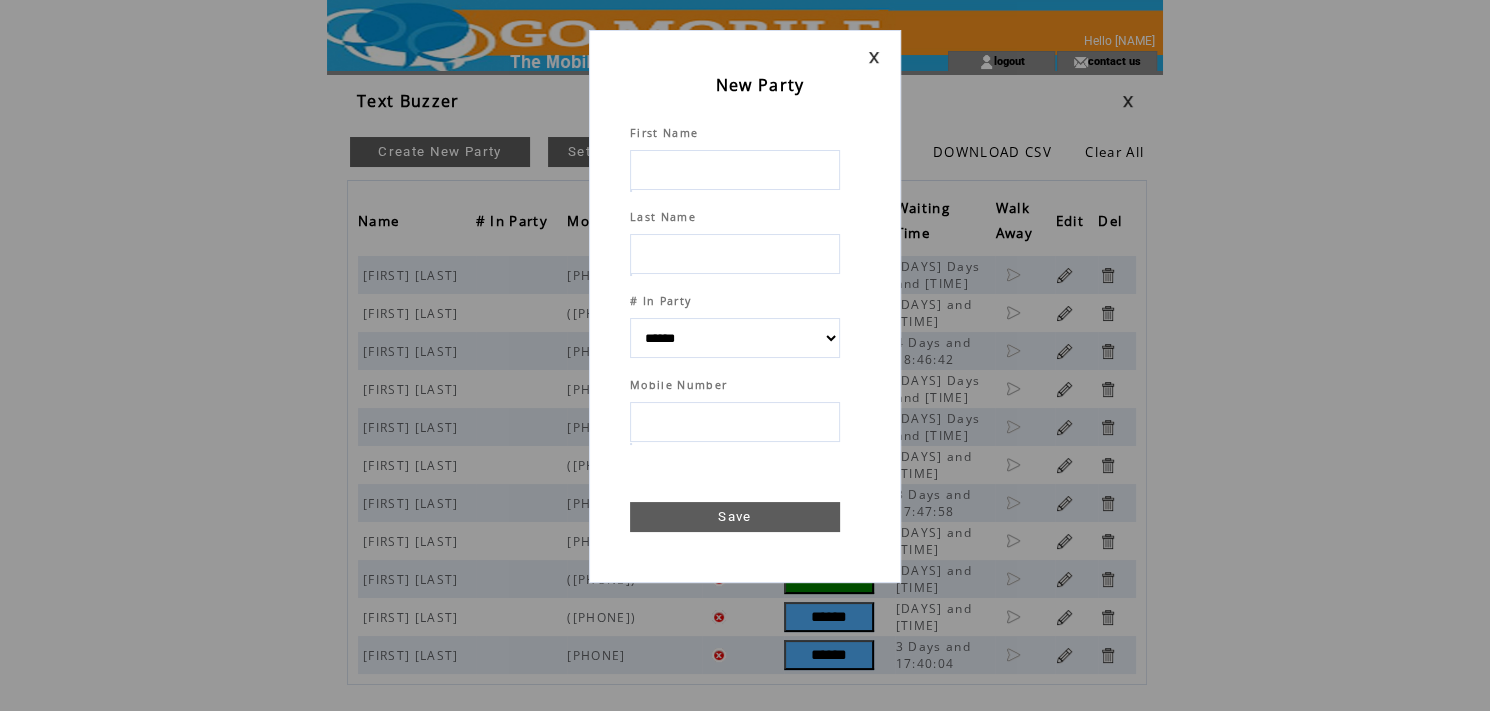 click at bounding box center (735, 170) 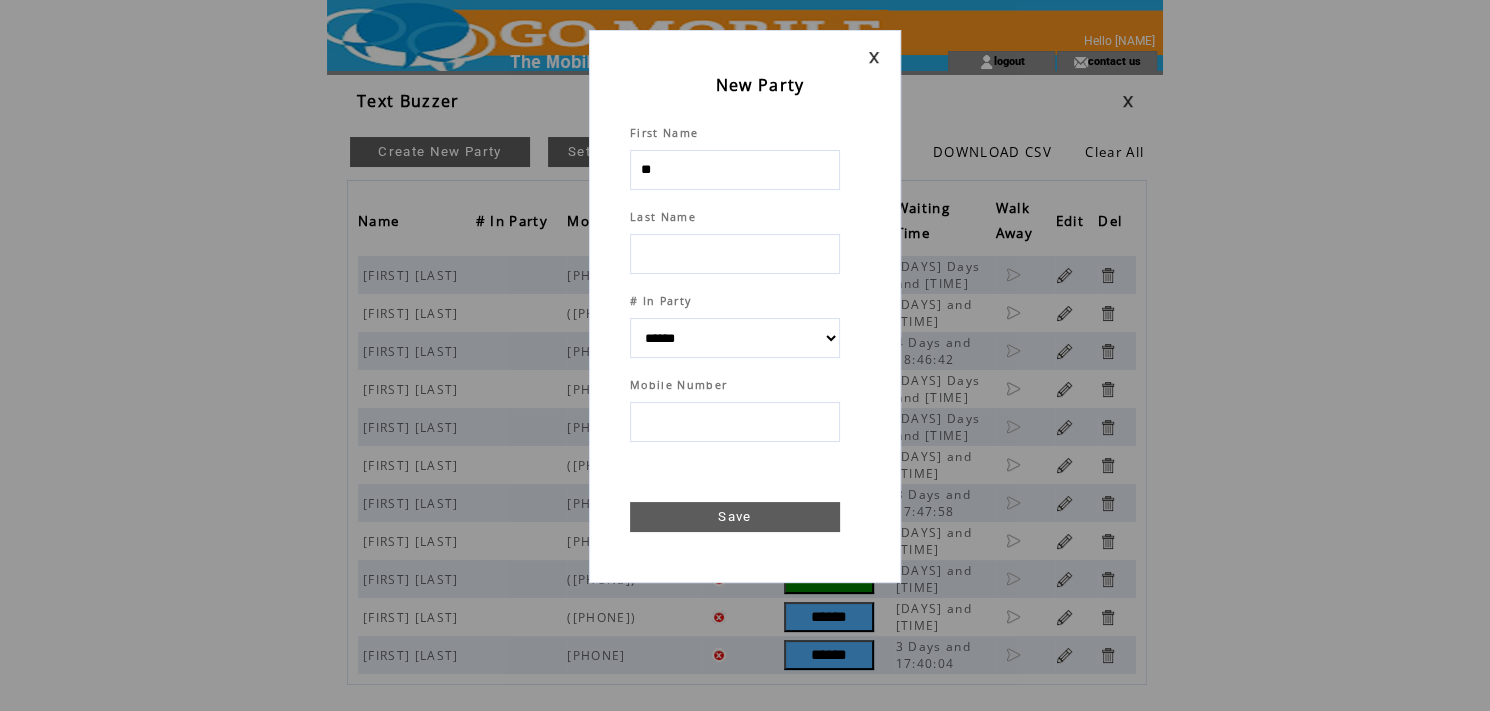 type on "***" 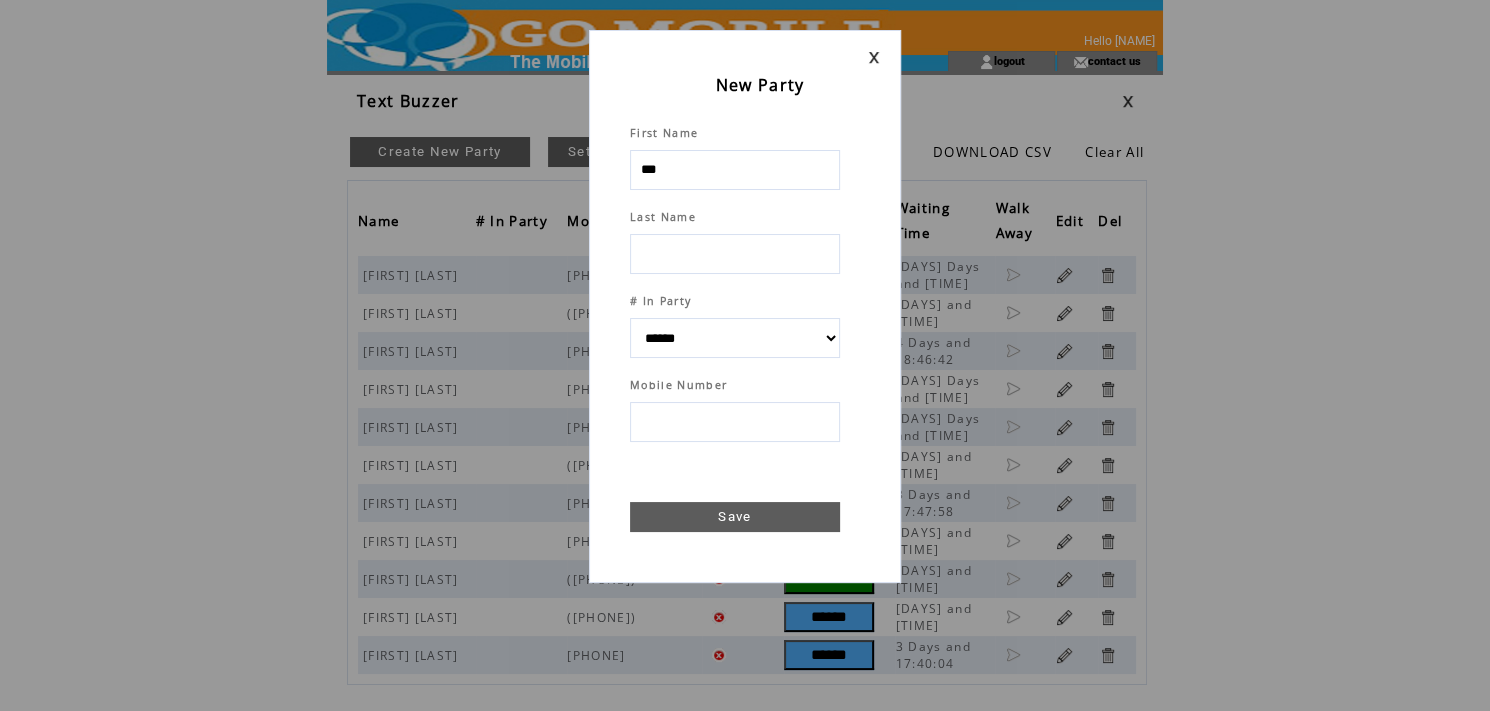 select 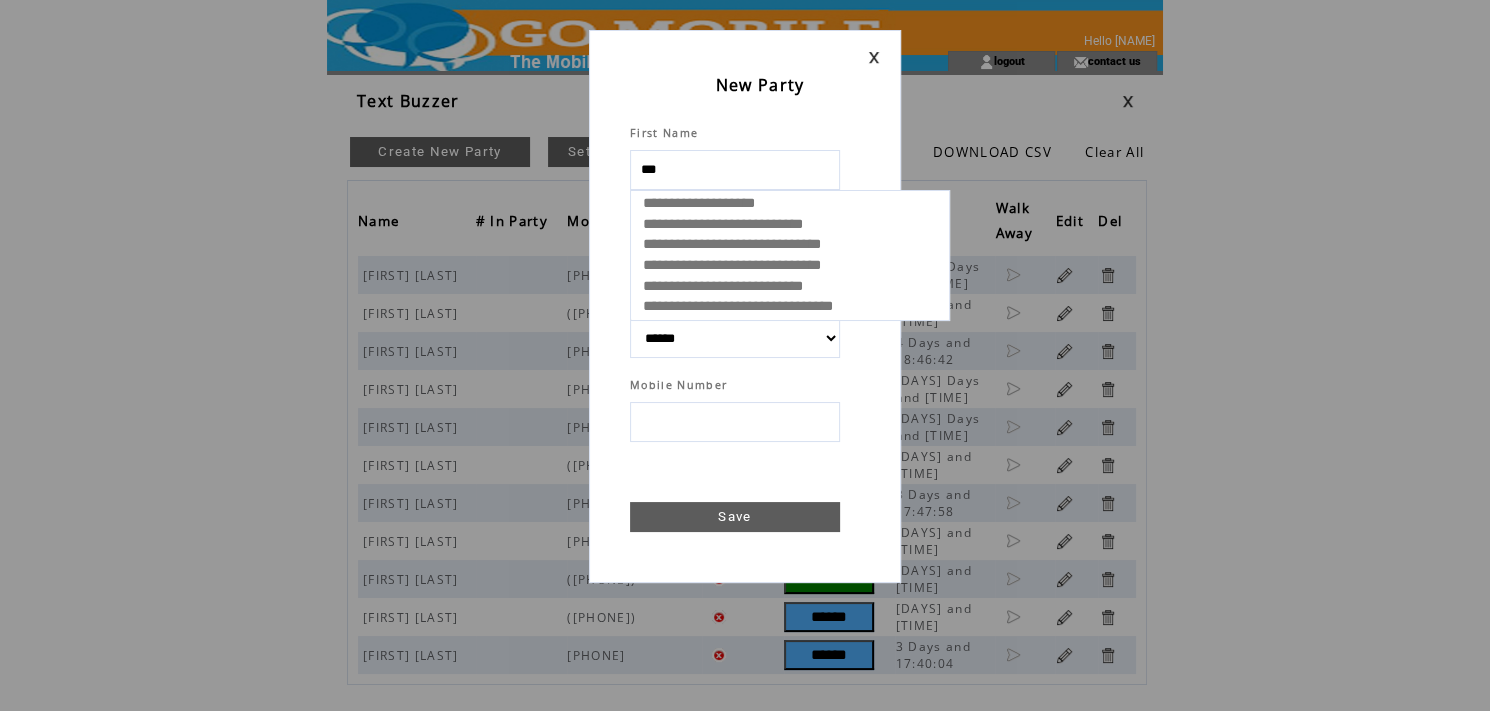 type on "****" 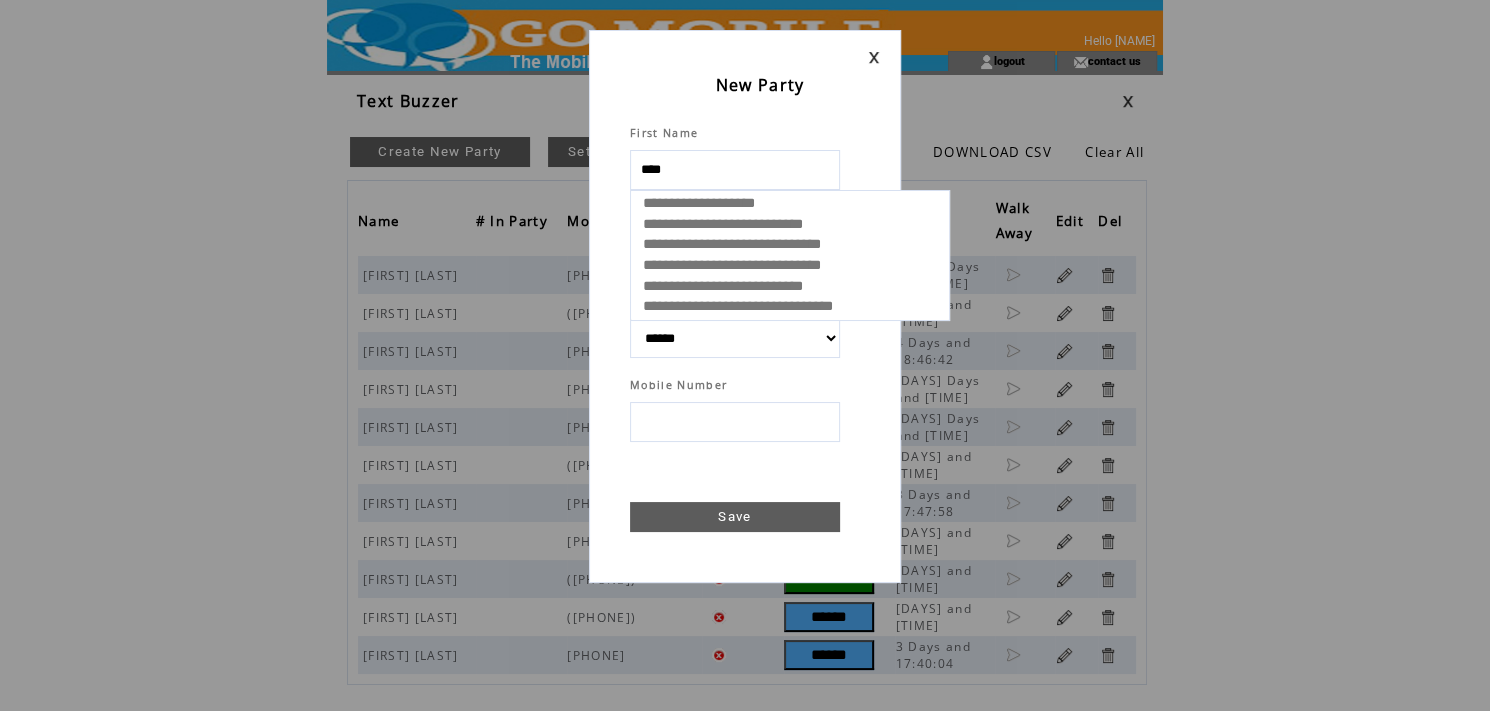 select 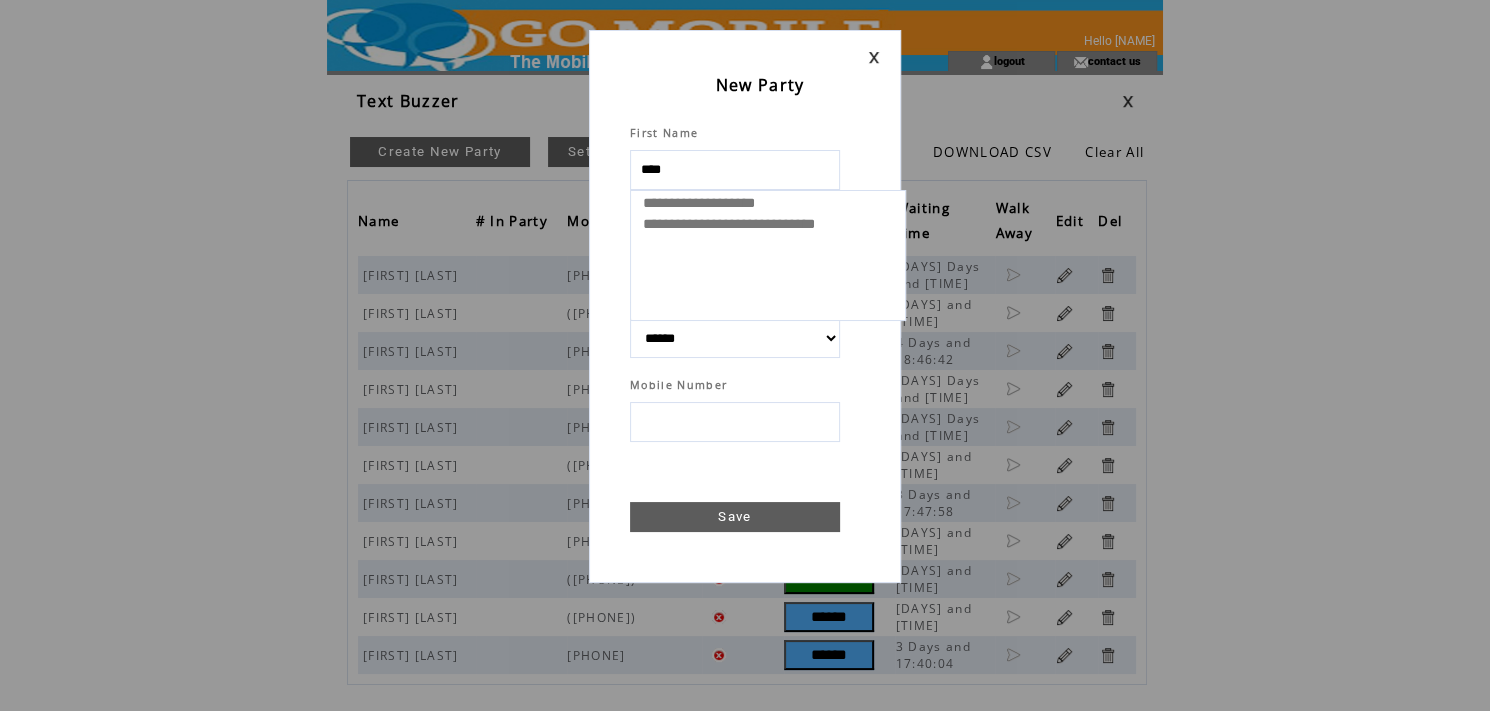 select 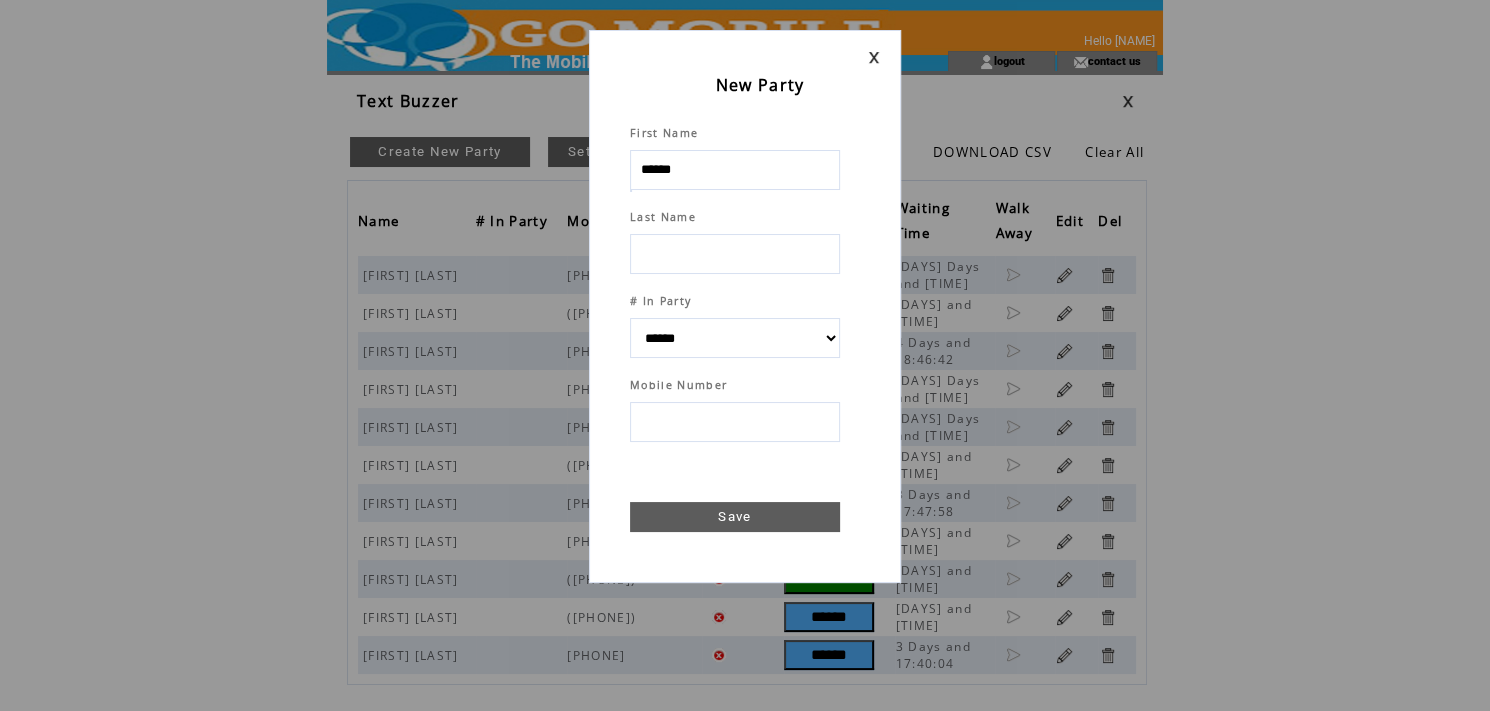 type on "******" 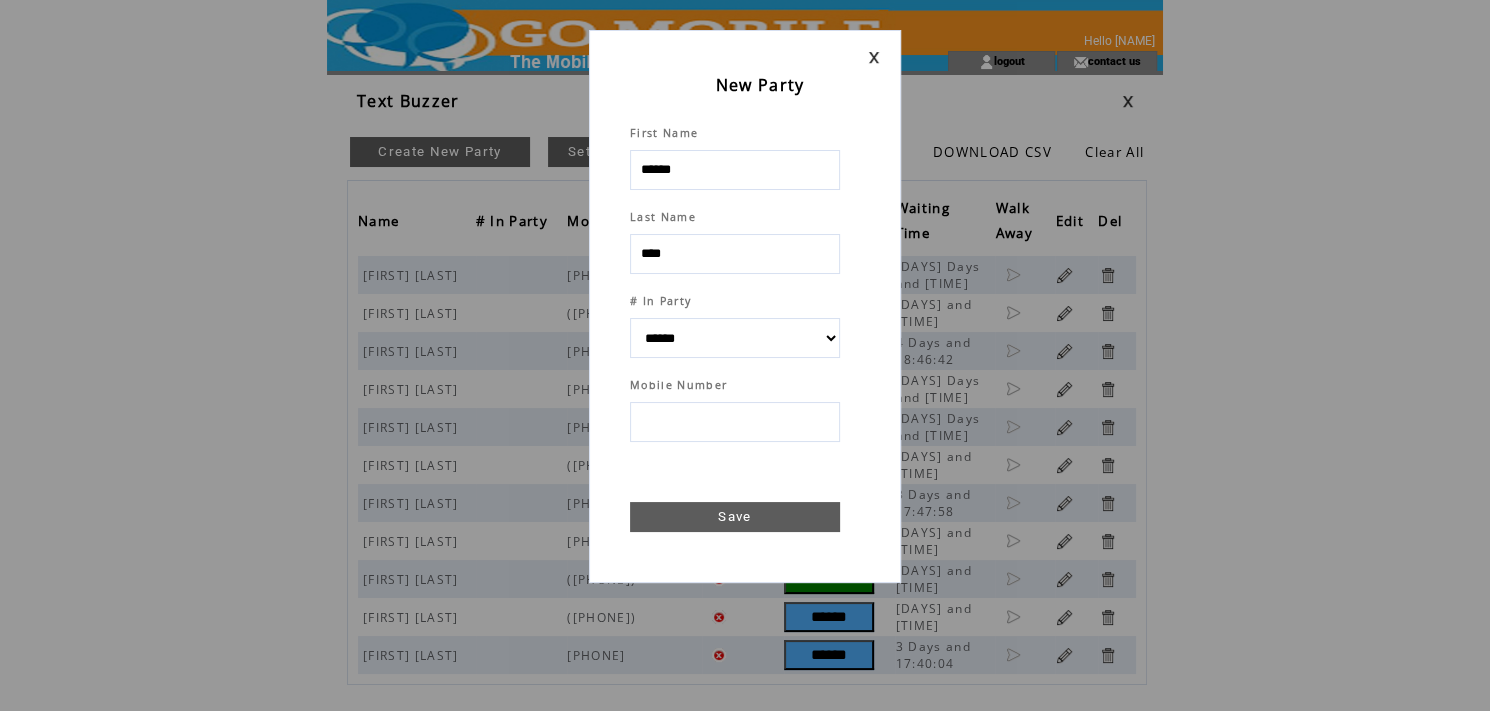 type on "****" 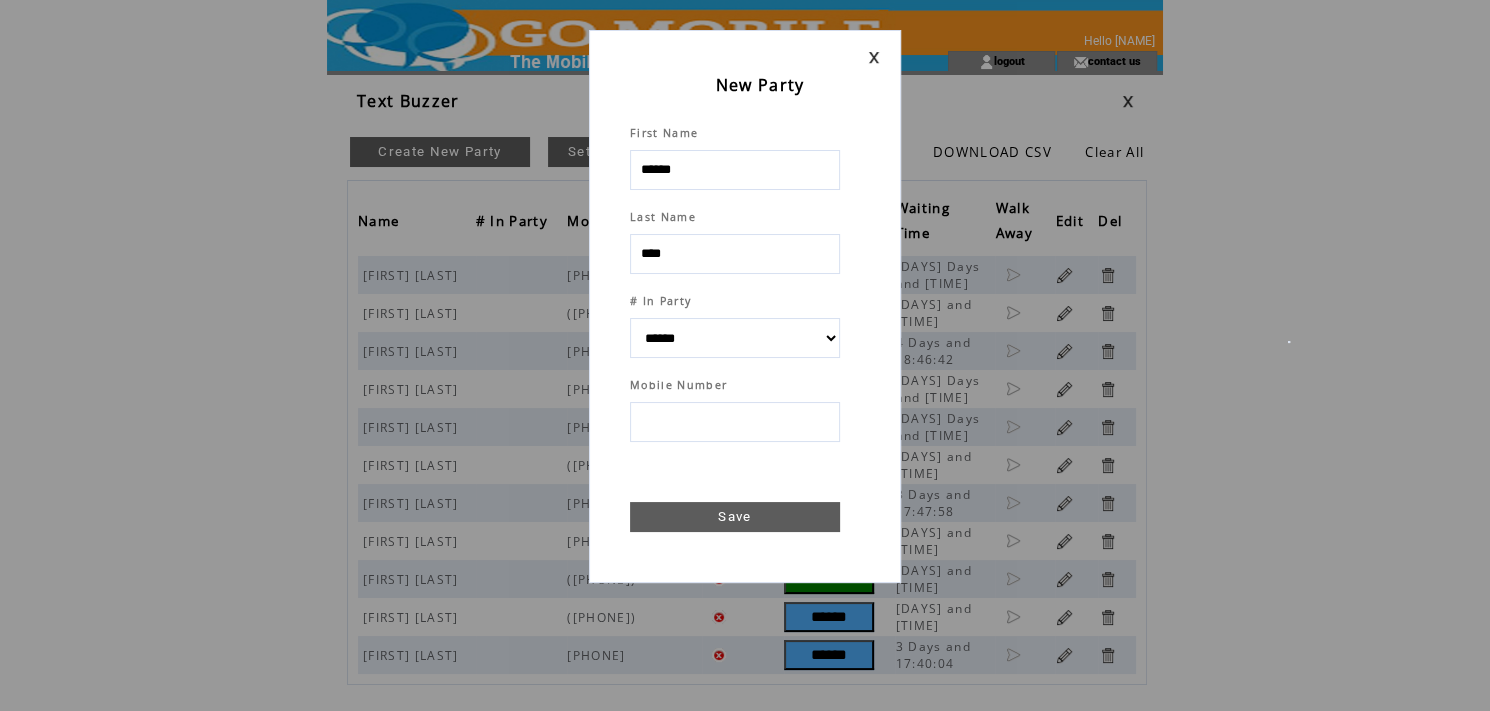 select 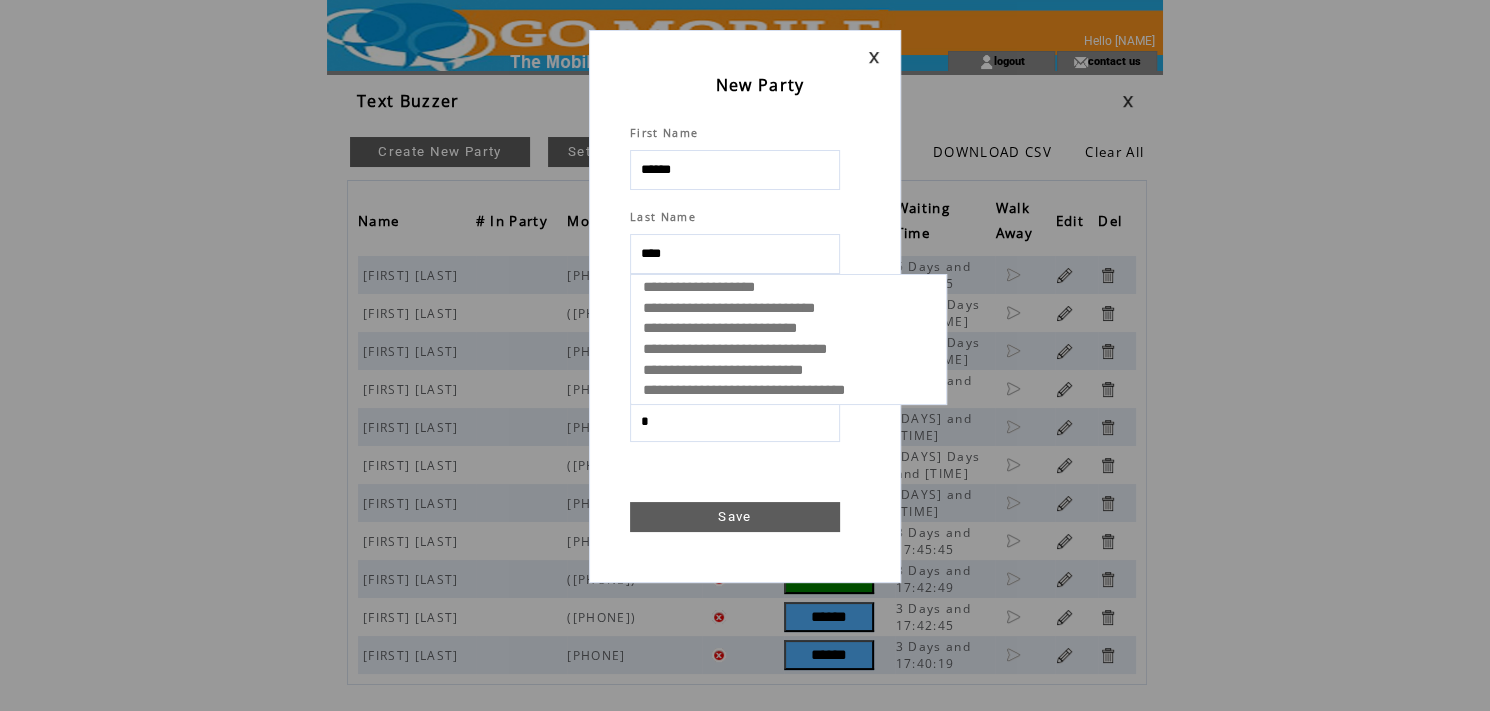 type on "**" 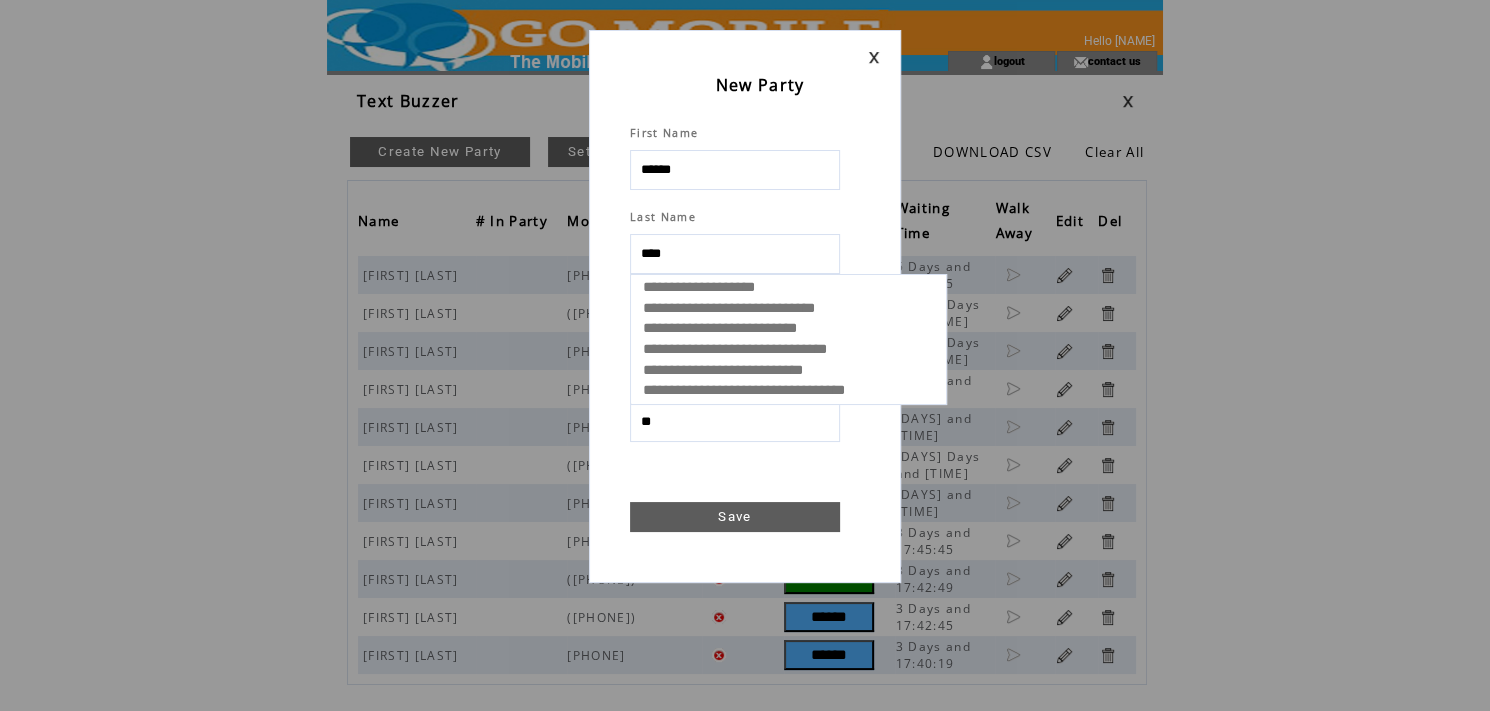 select 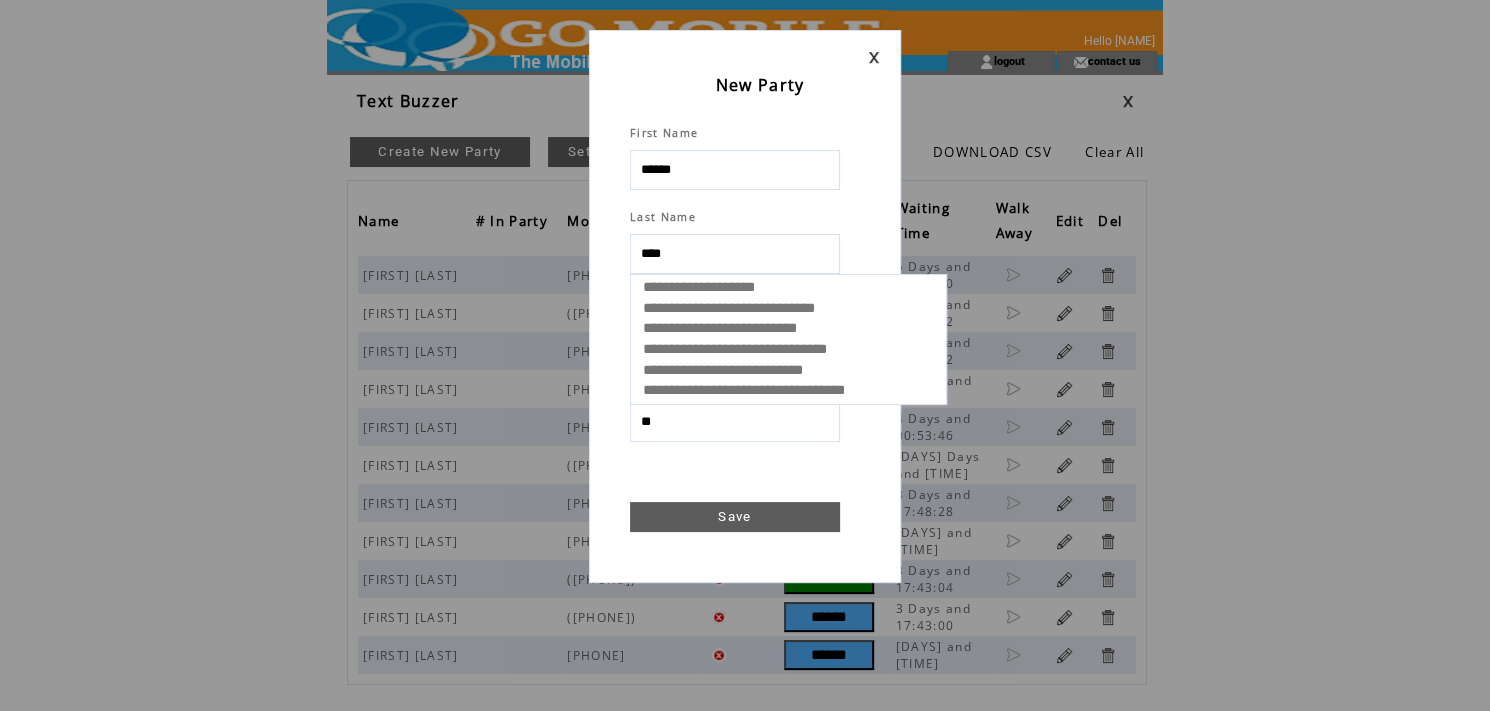 type on "***" 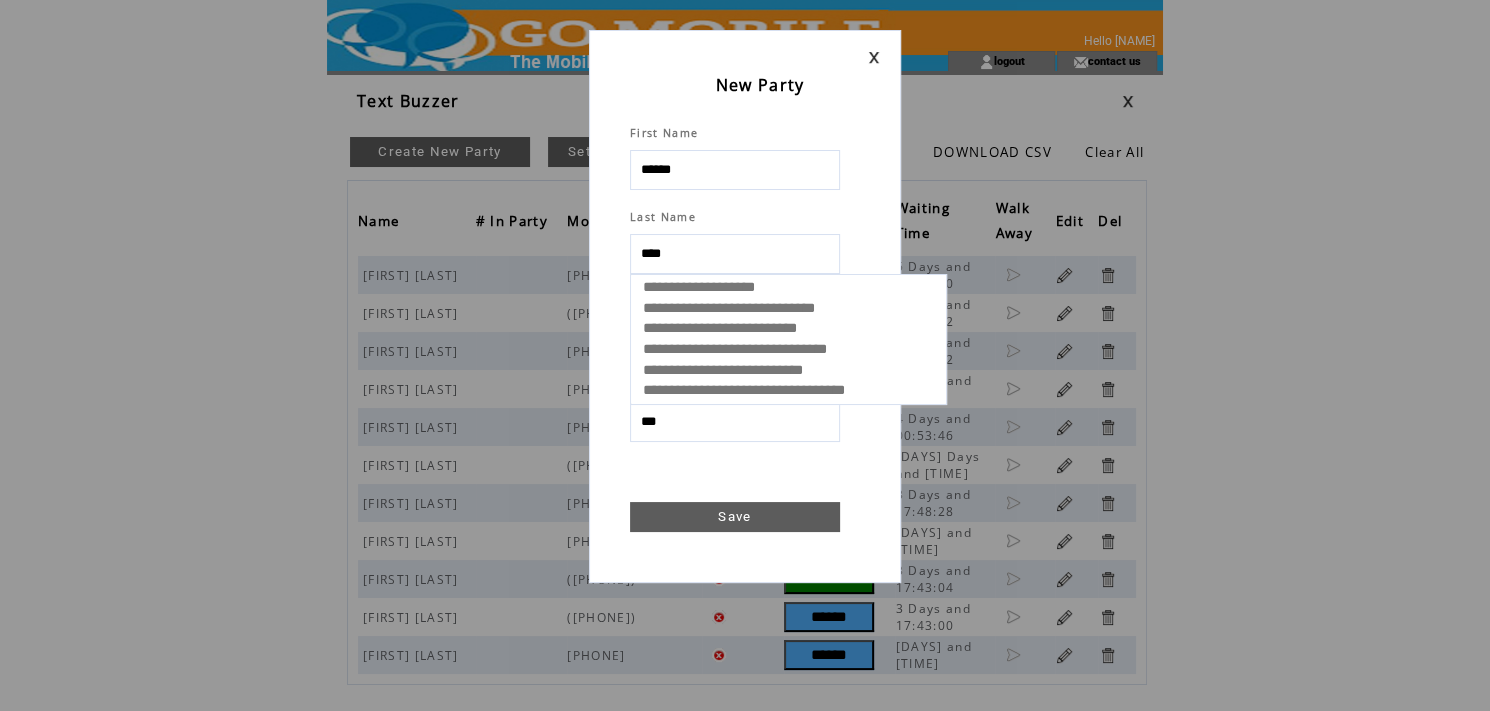 select 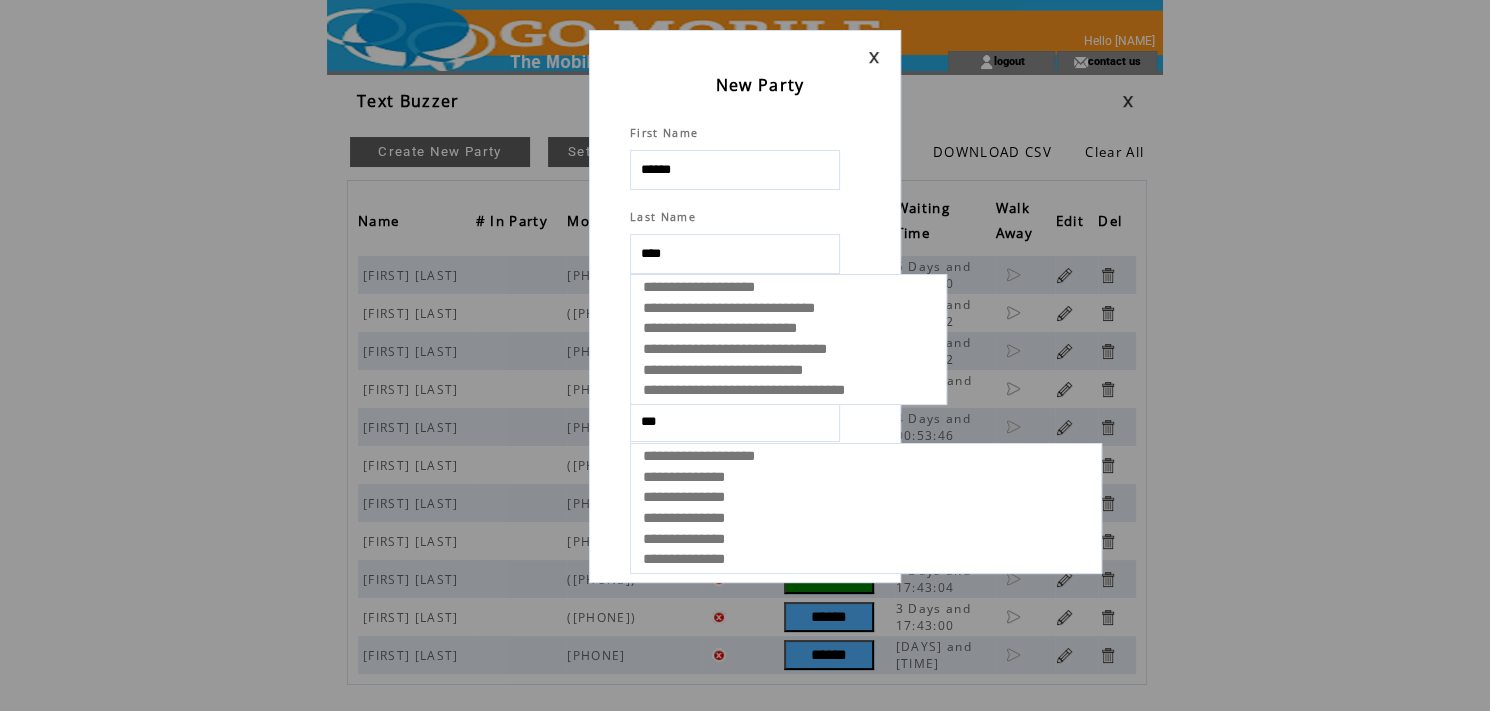 type on "****" 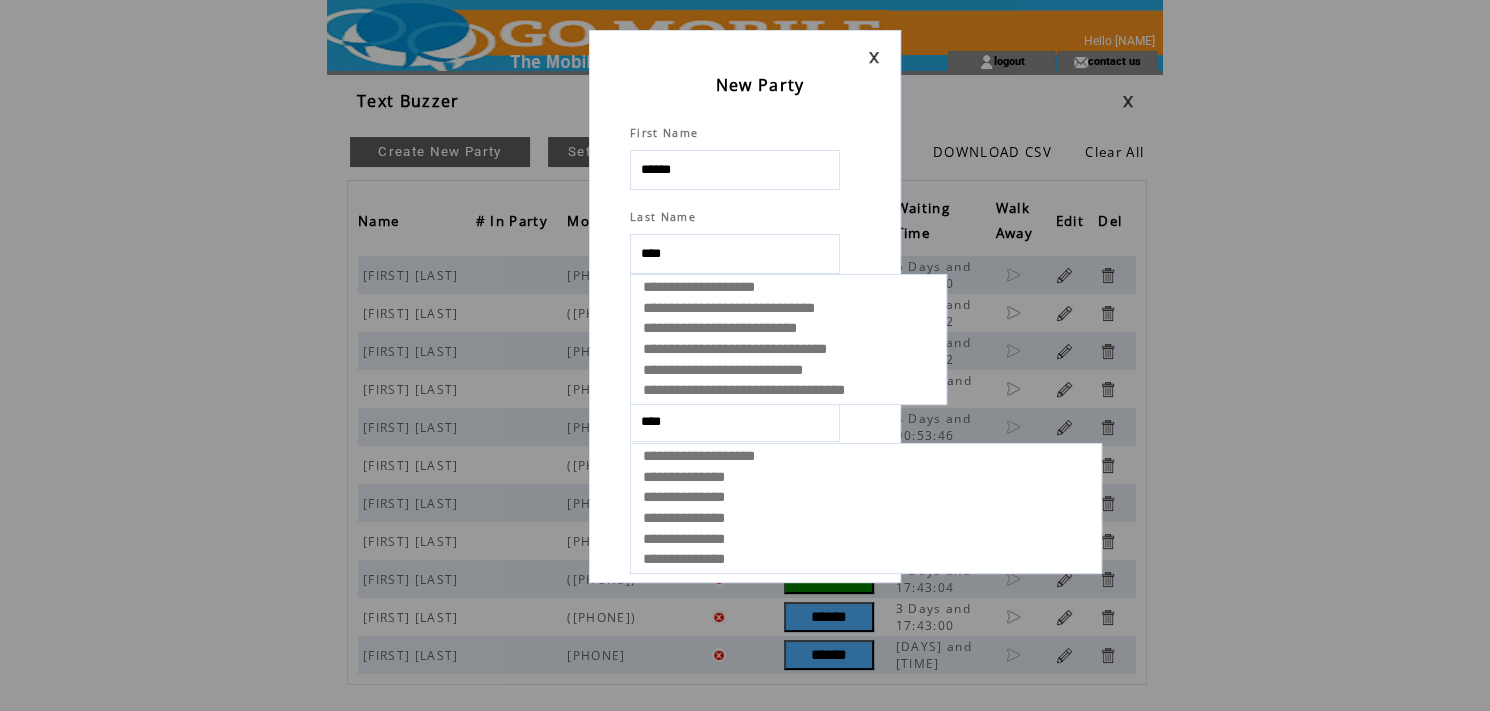 select 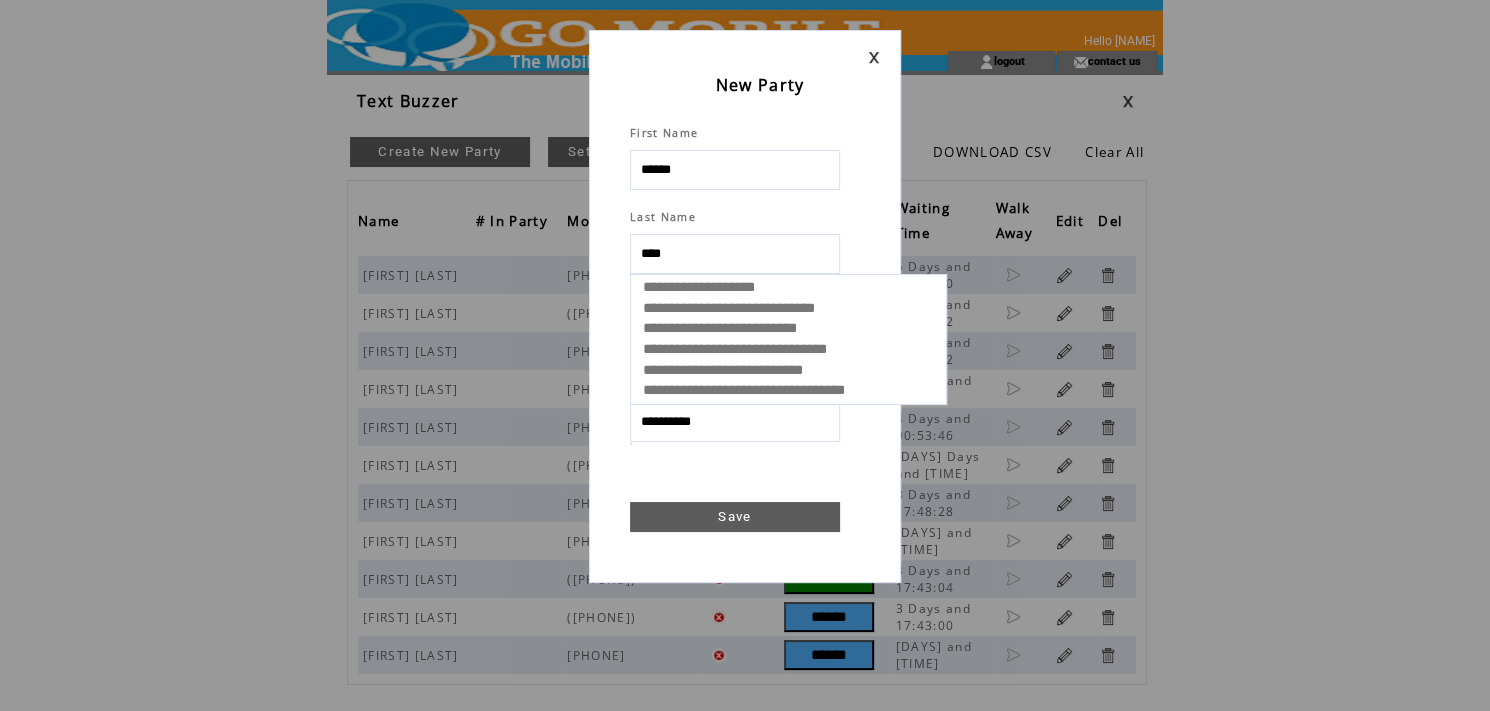 type on "**********" 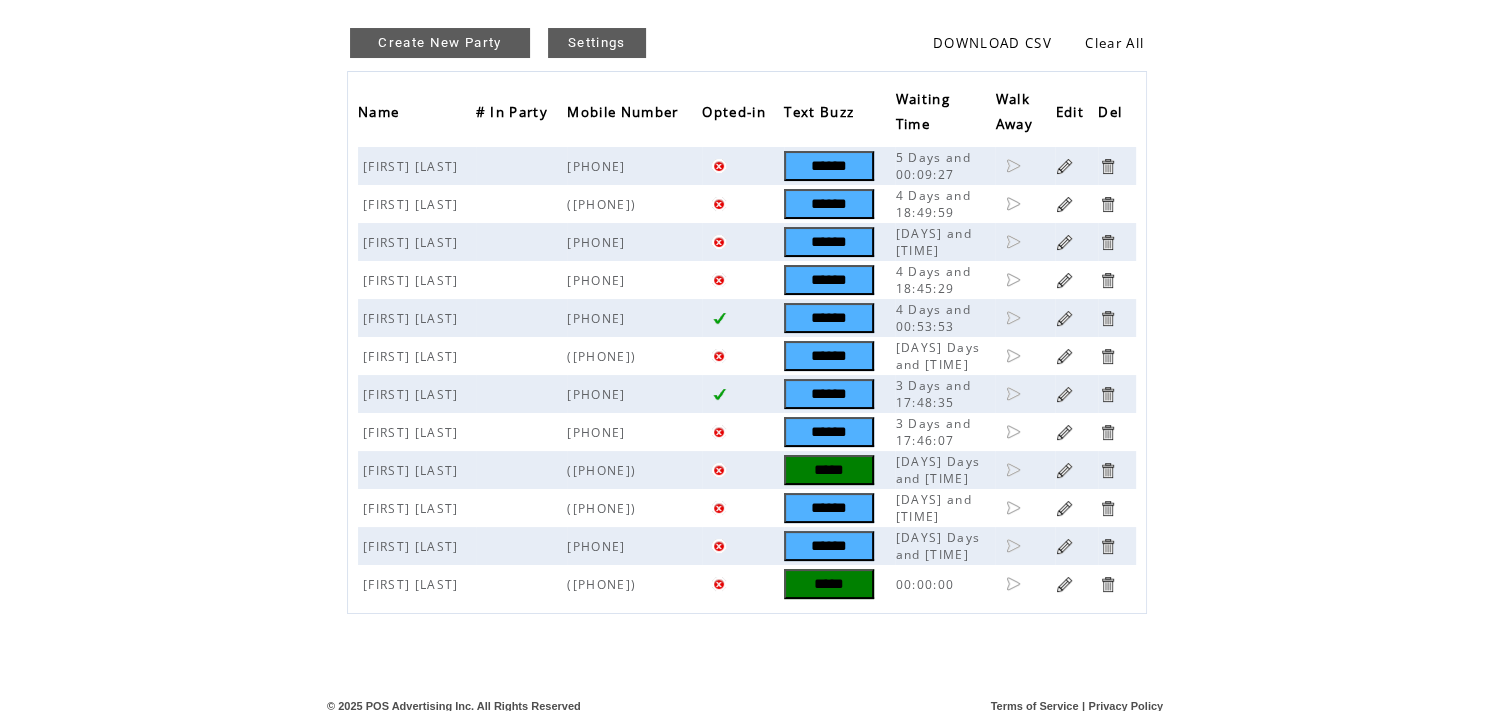 scroll, scrollTop: 118, scrollLeft: 0, axis: vertical 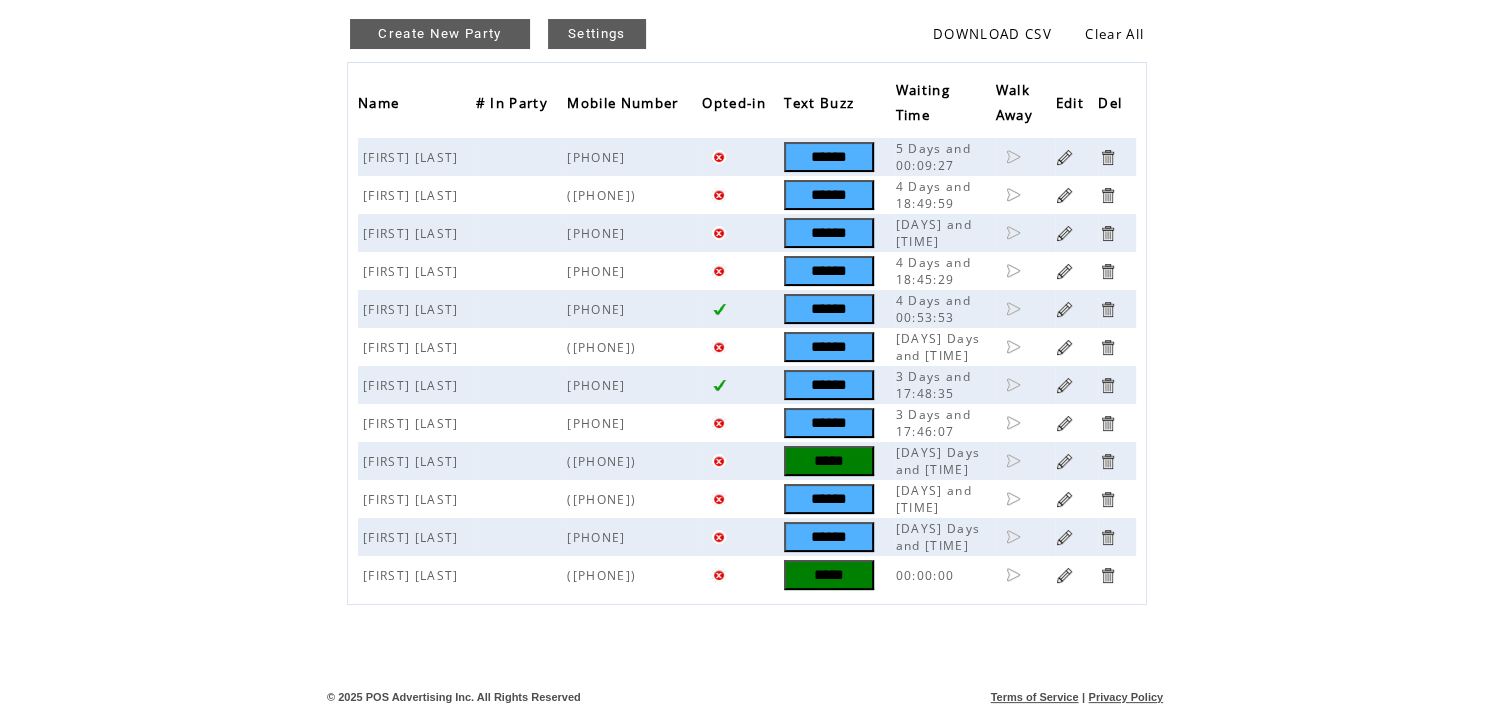 click on "*****" at bounding box center [829, 575] 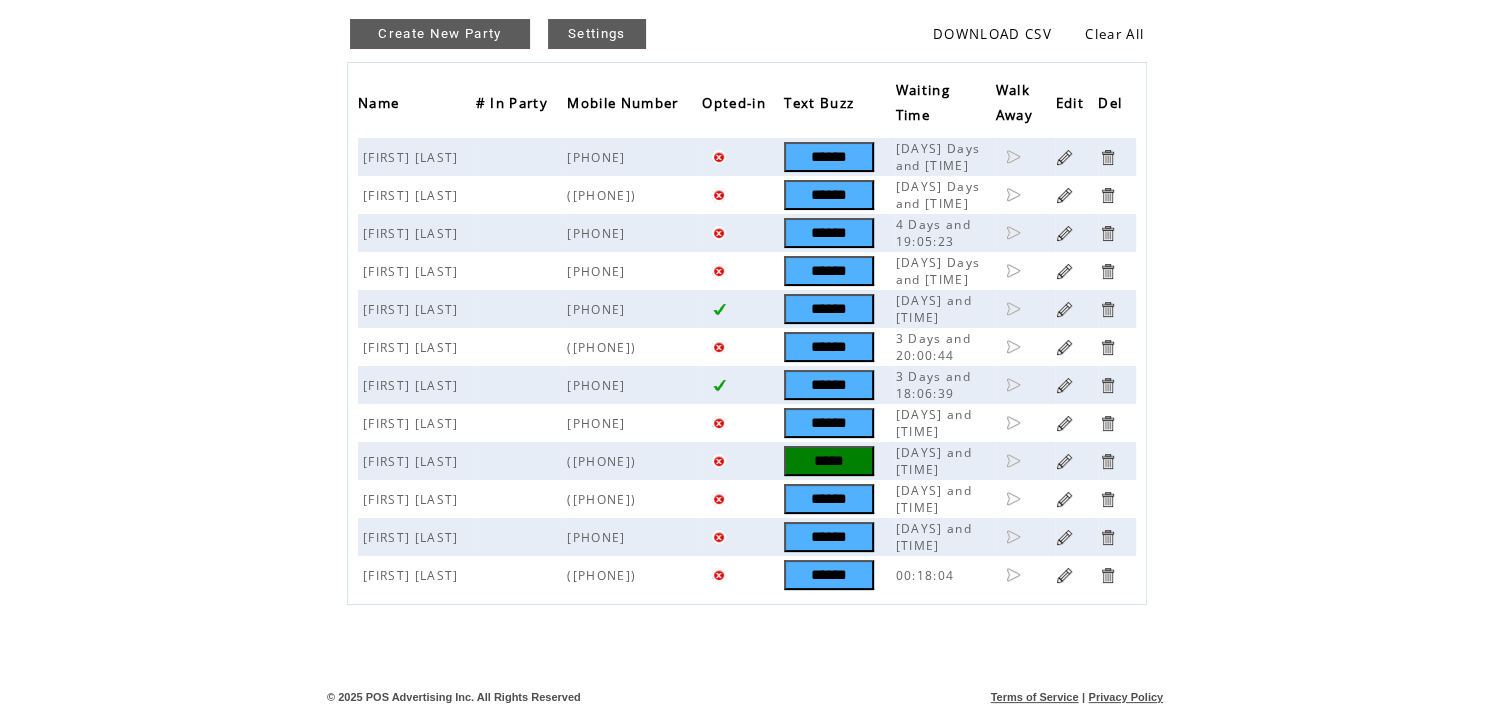 click on "Create New Party" at bounding box center (440, 34) 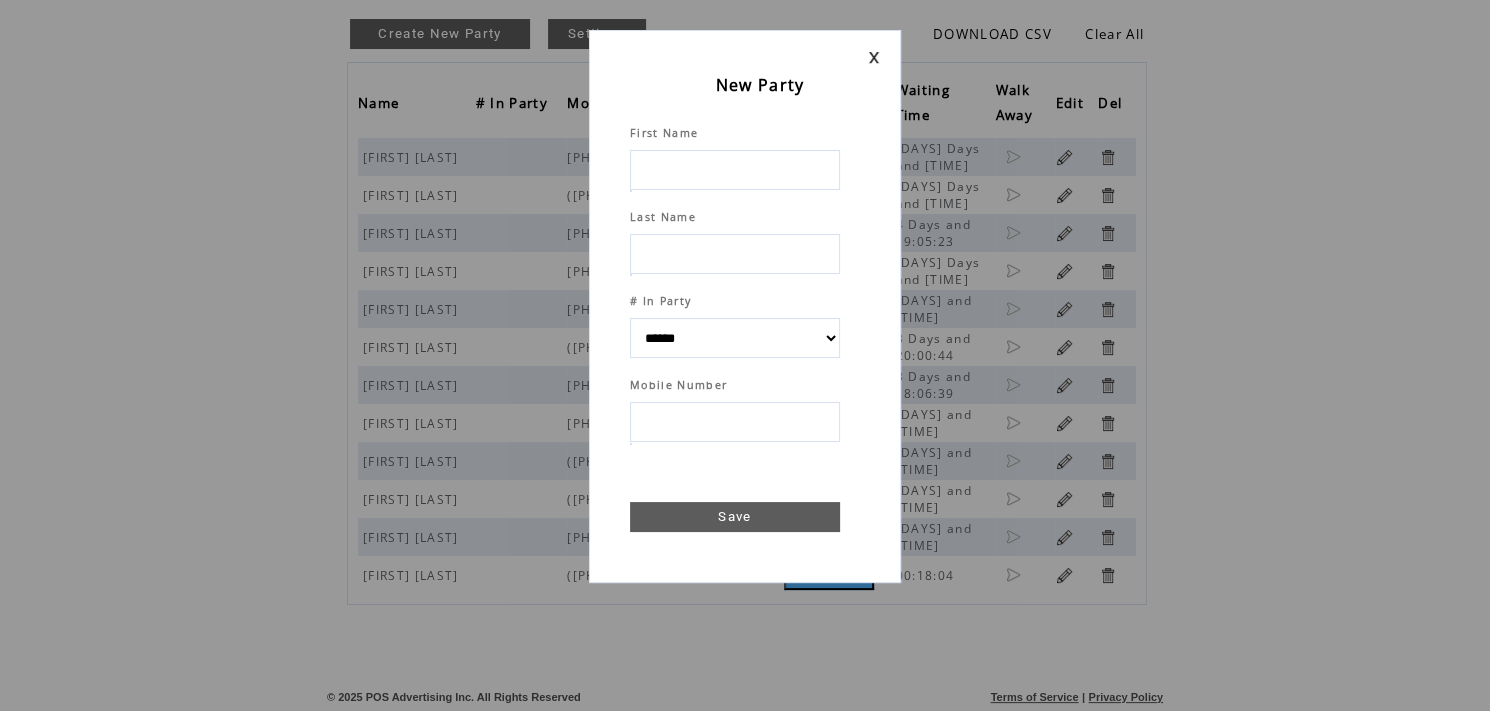 click at bounding box center [735, 170] 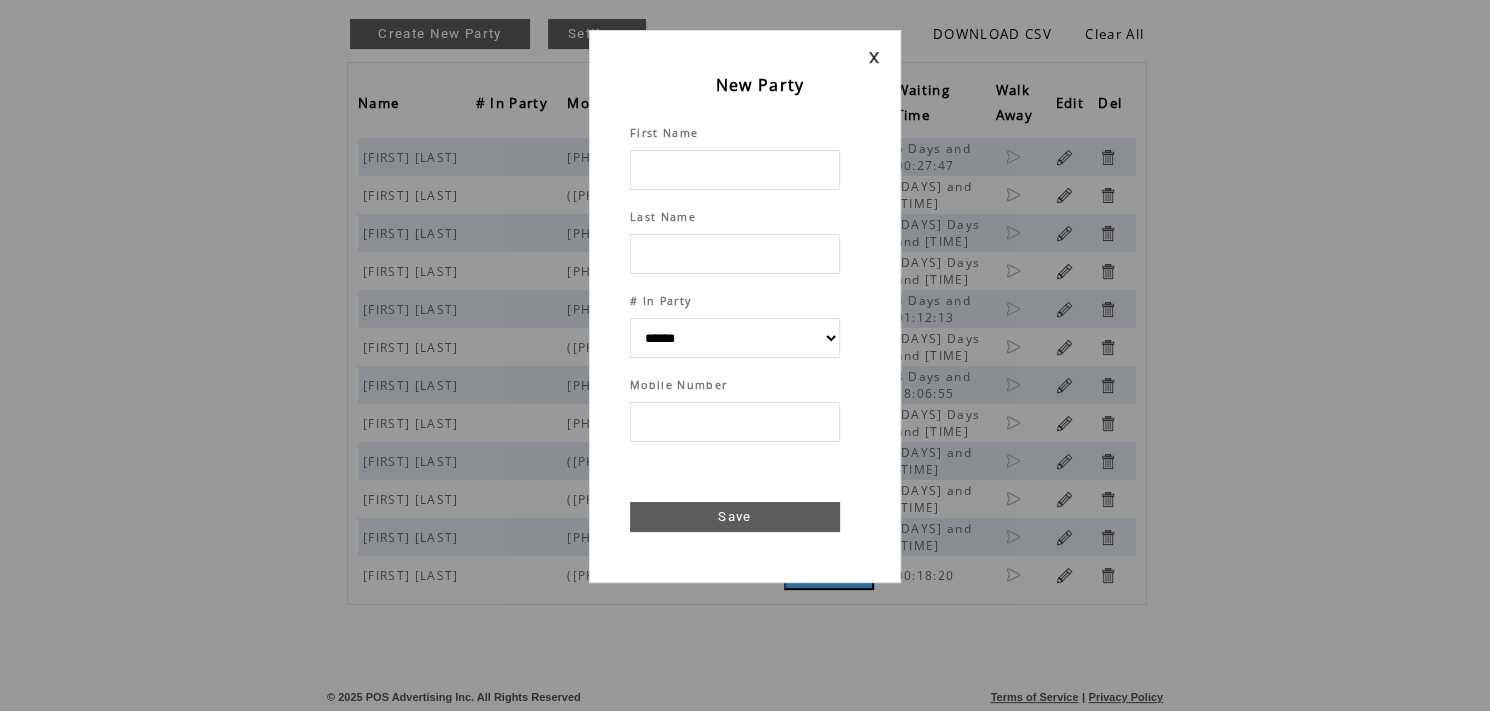 type on "*" 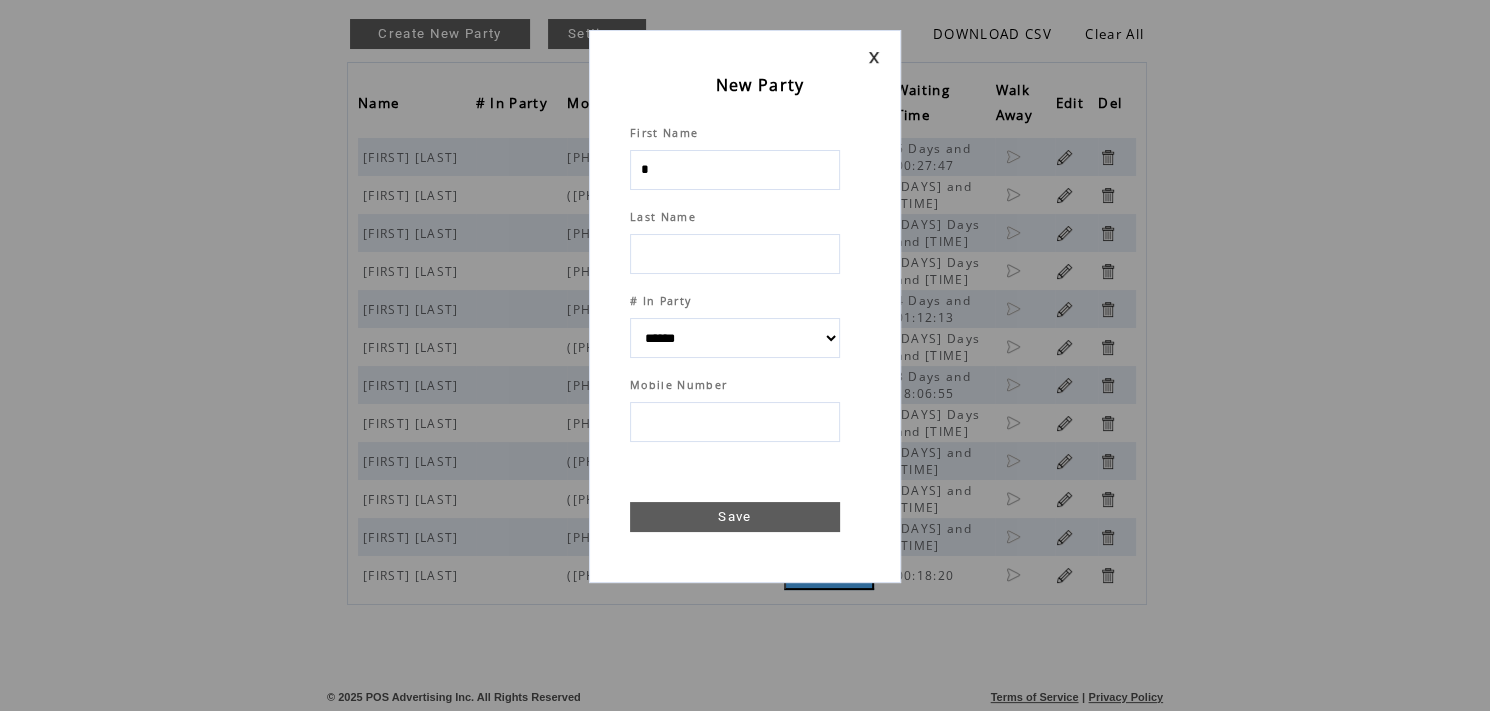 select 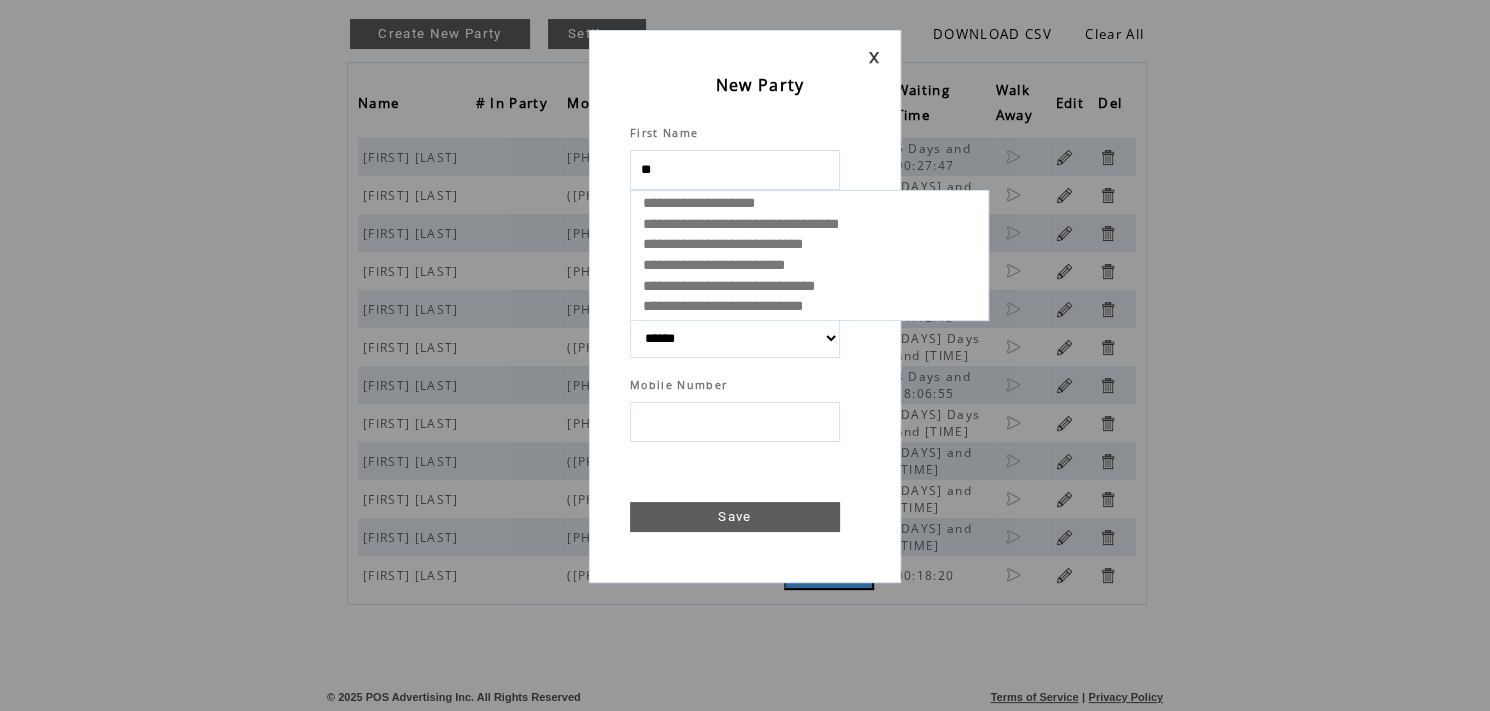 type on "***" 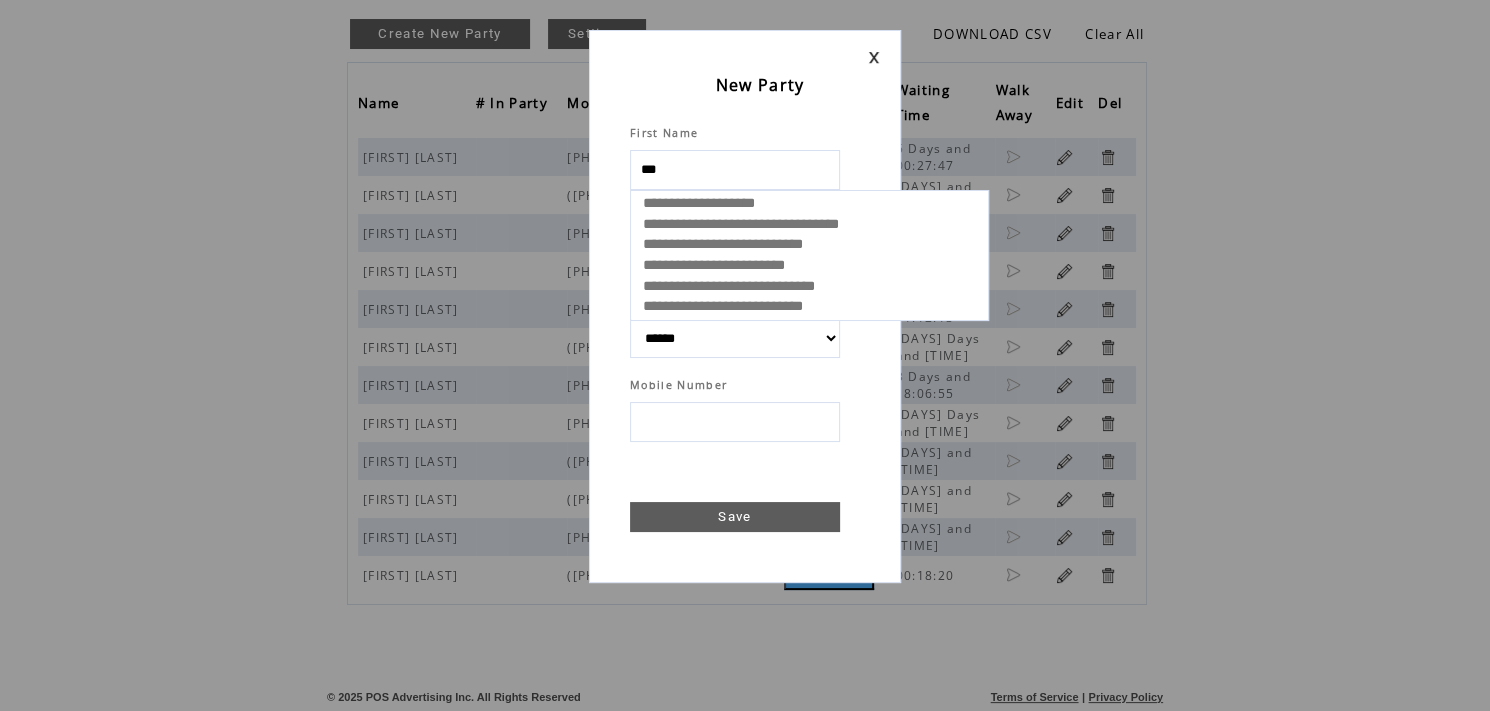 select 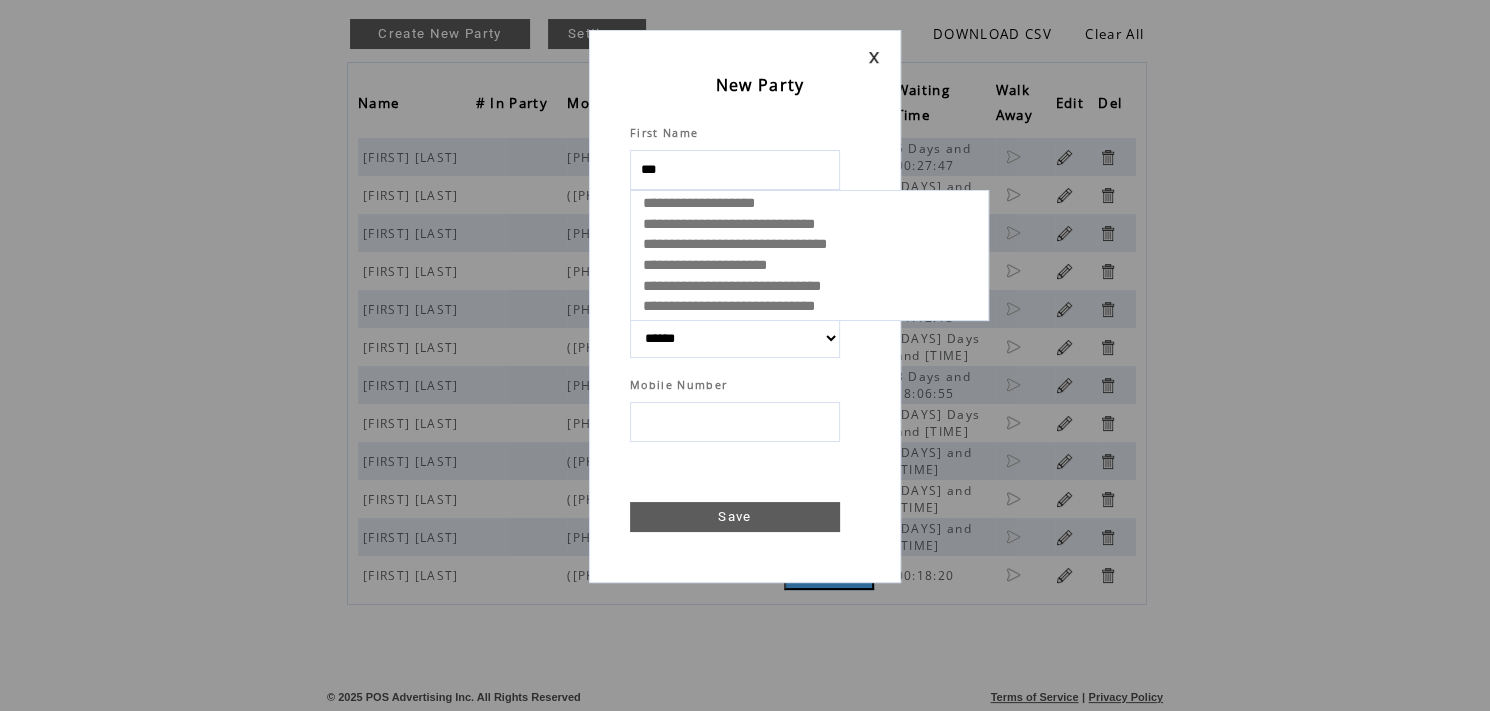type on "****" 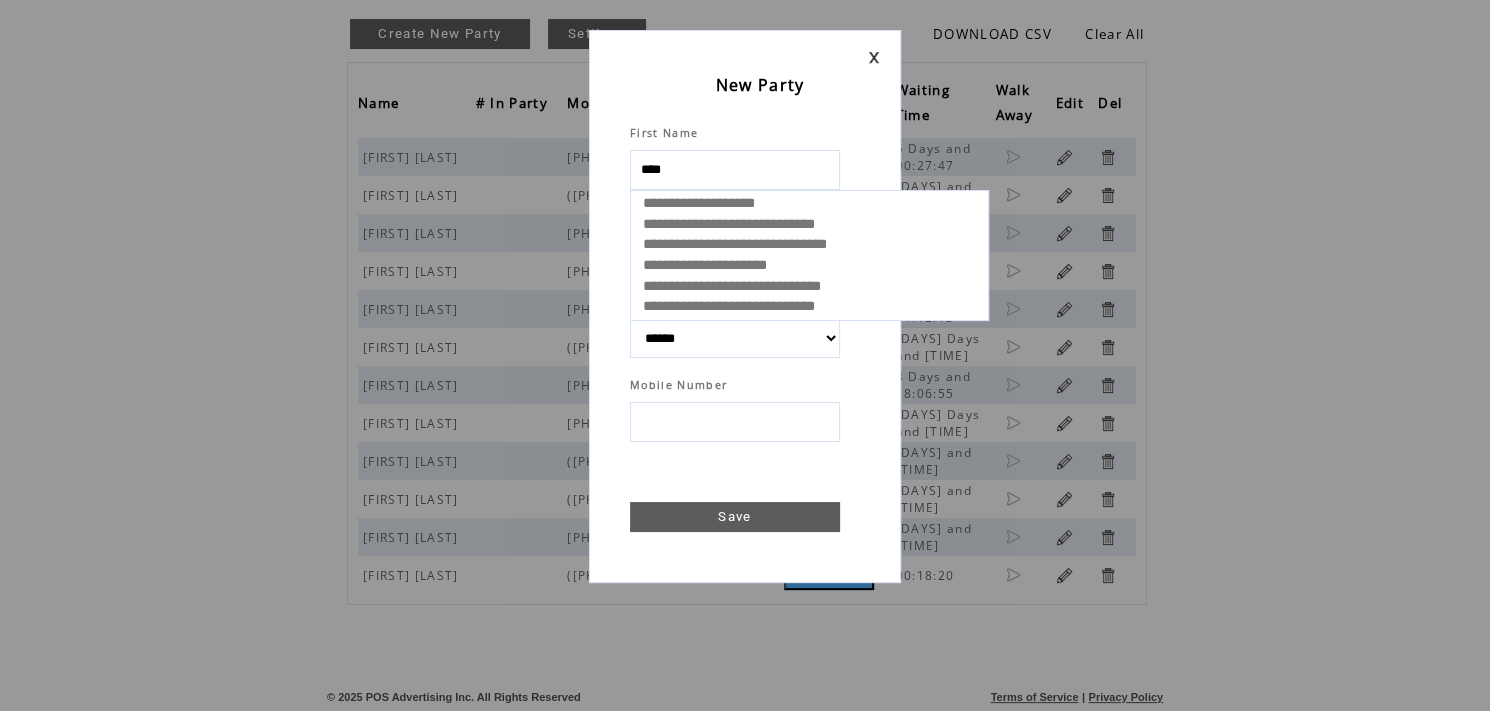 select 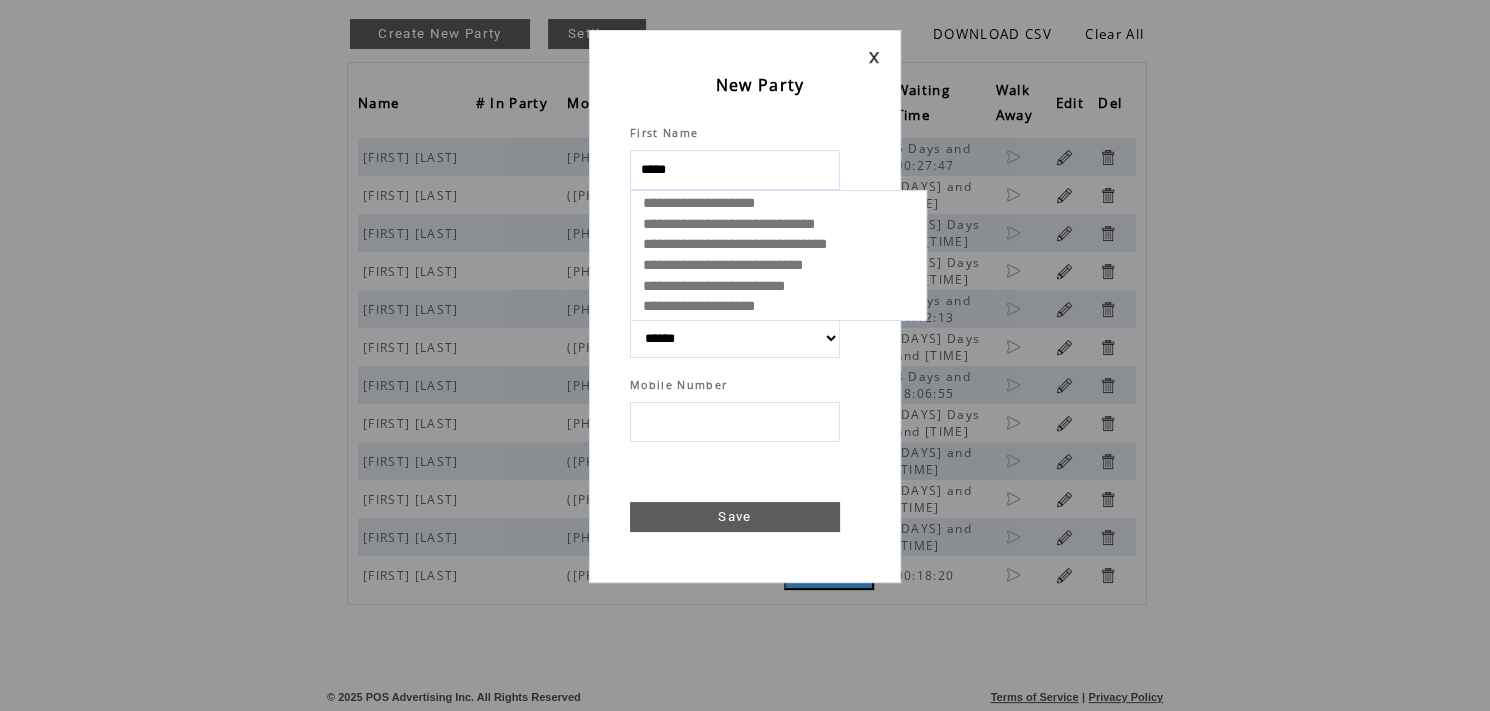 type on "******" 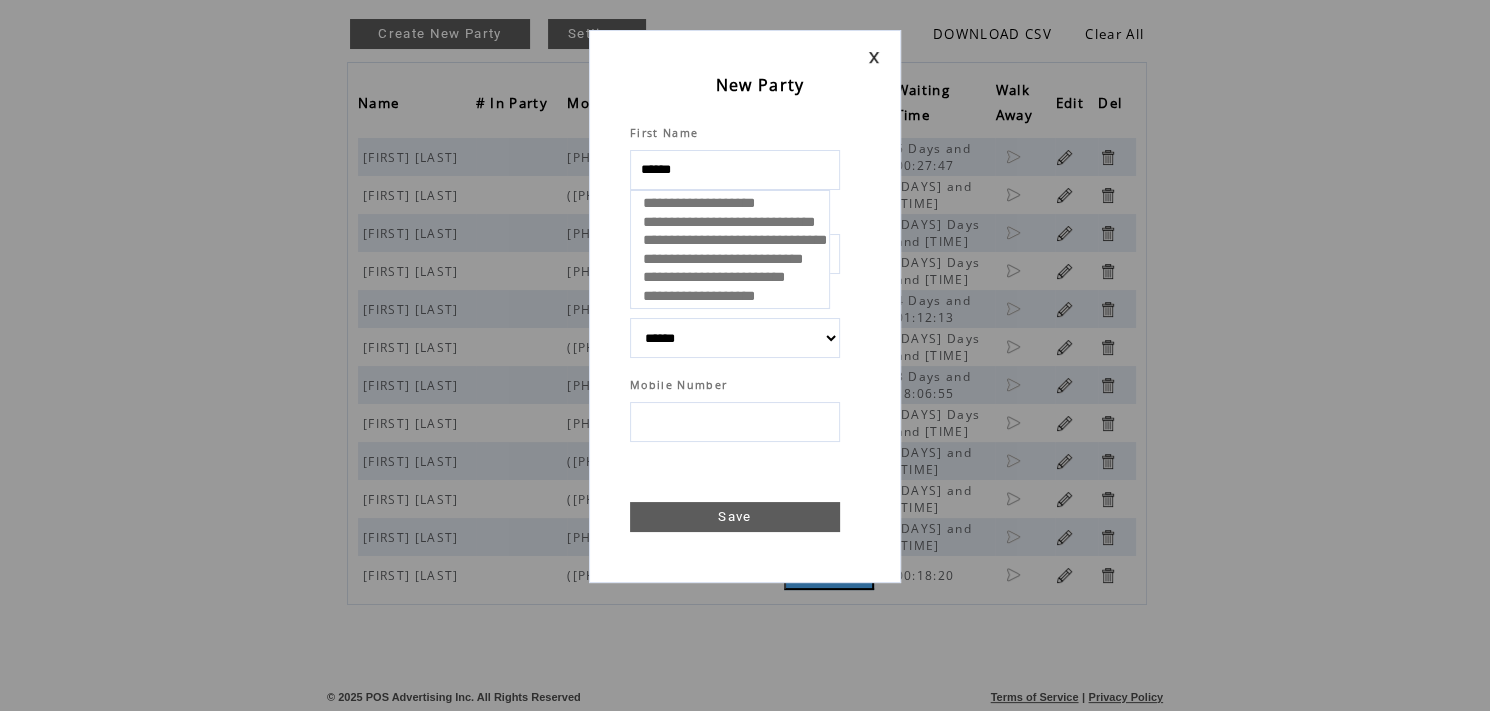 select 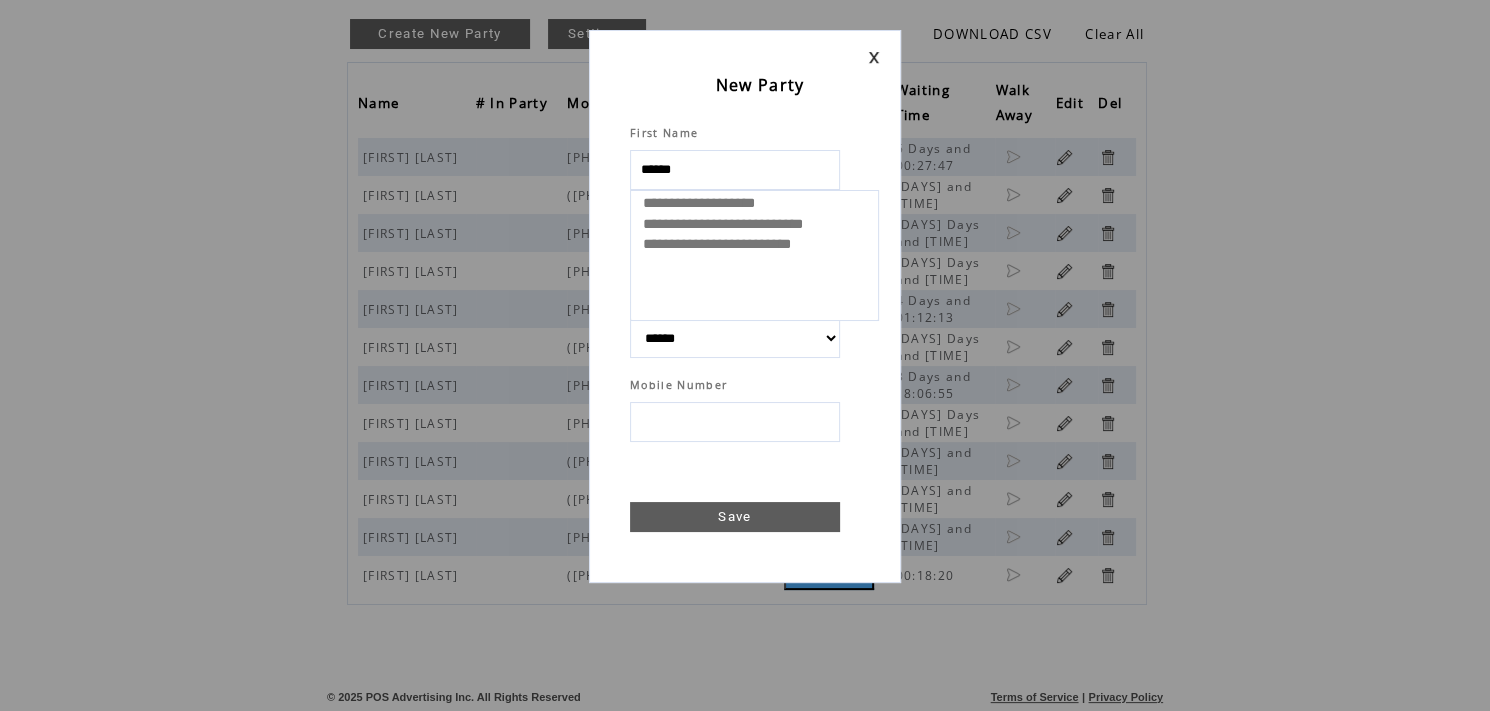 type on "******" 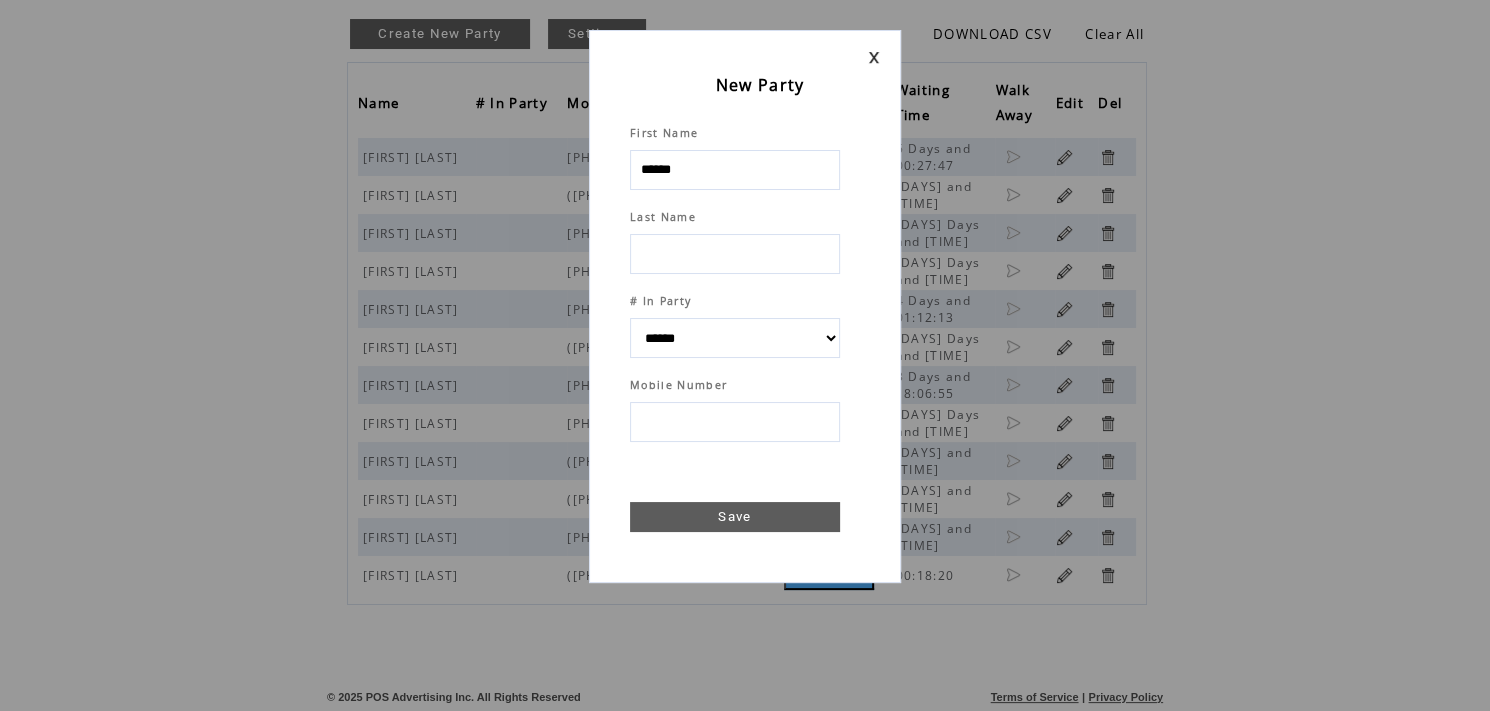 click at bounding box center (735, 254) 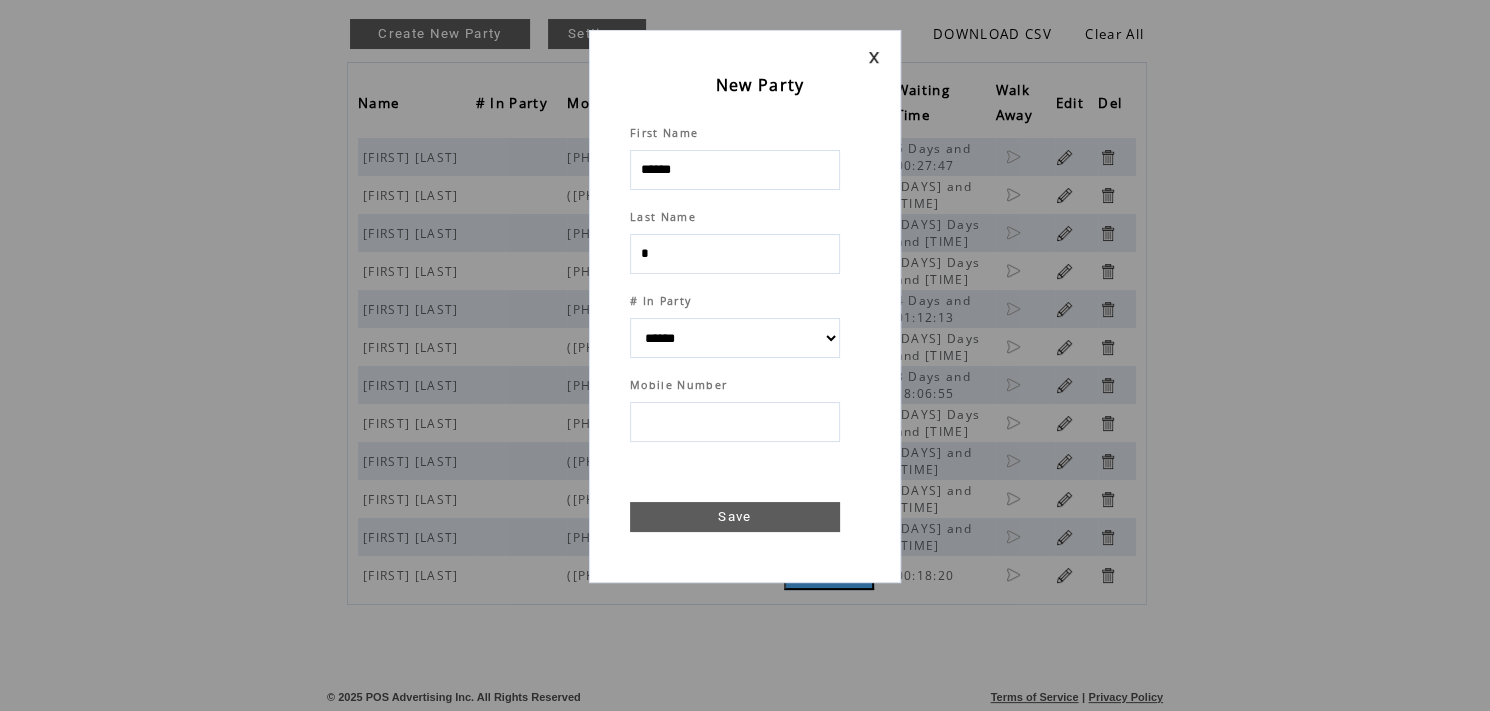 type on "**" 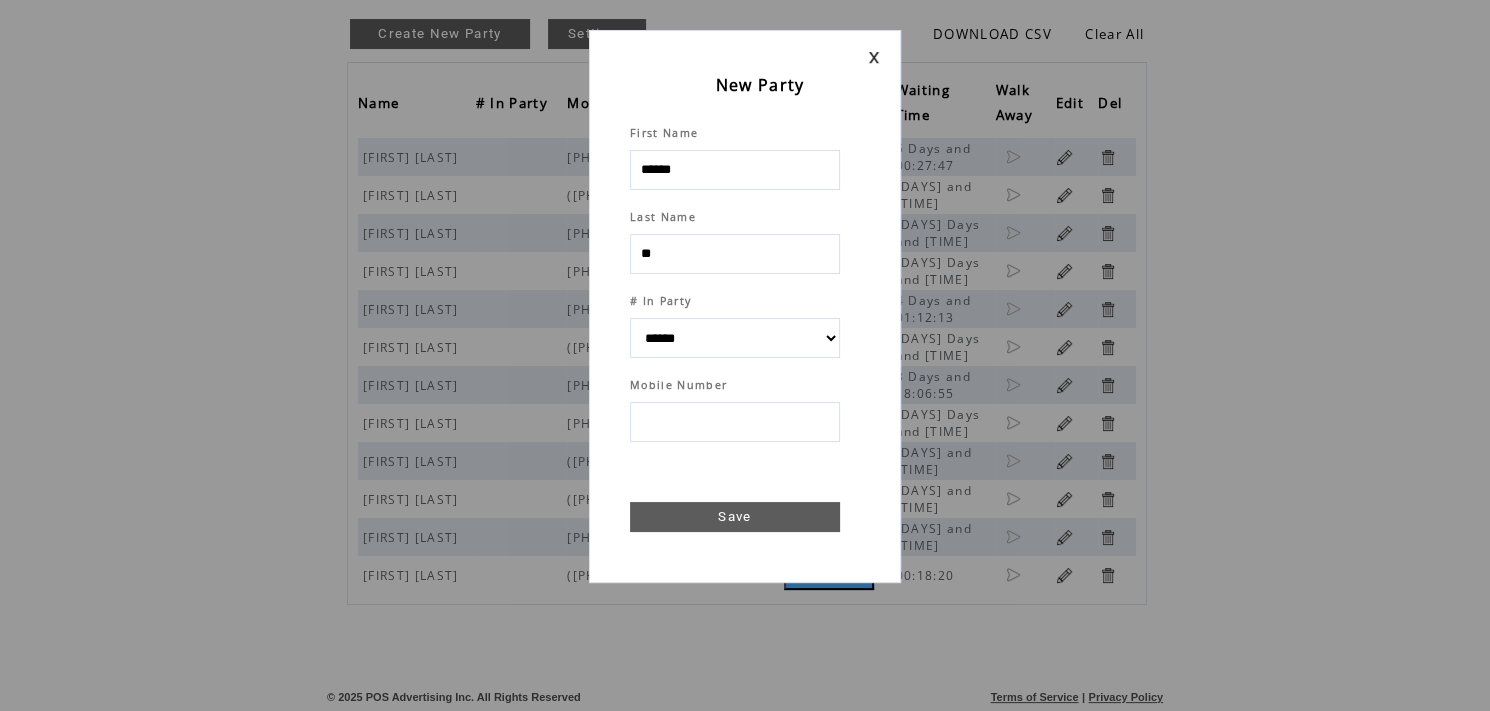 select 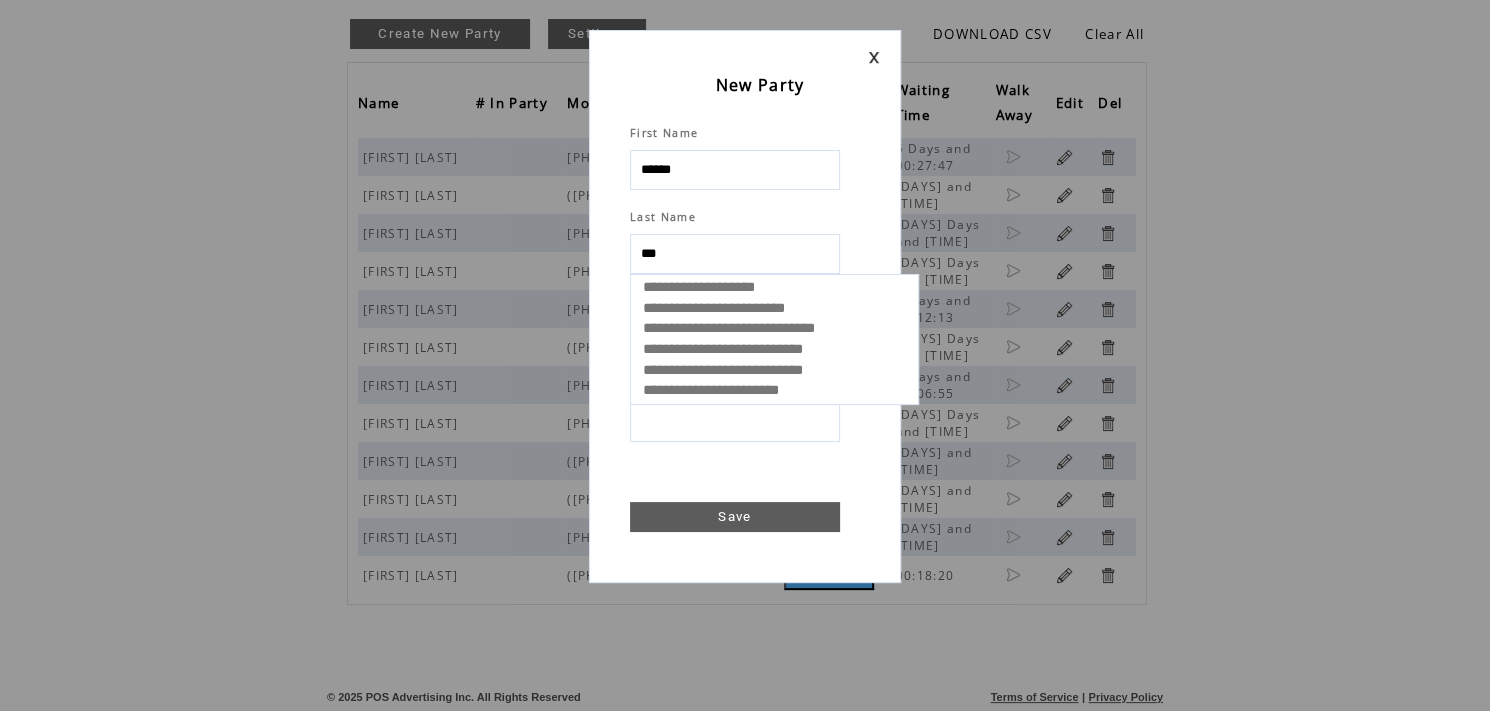 type on "****" 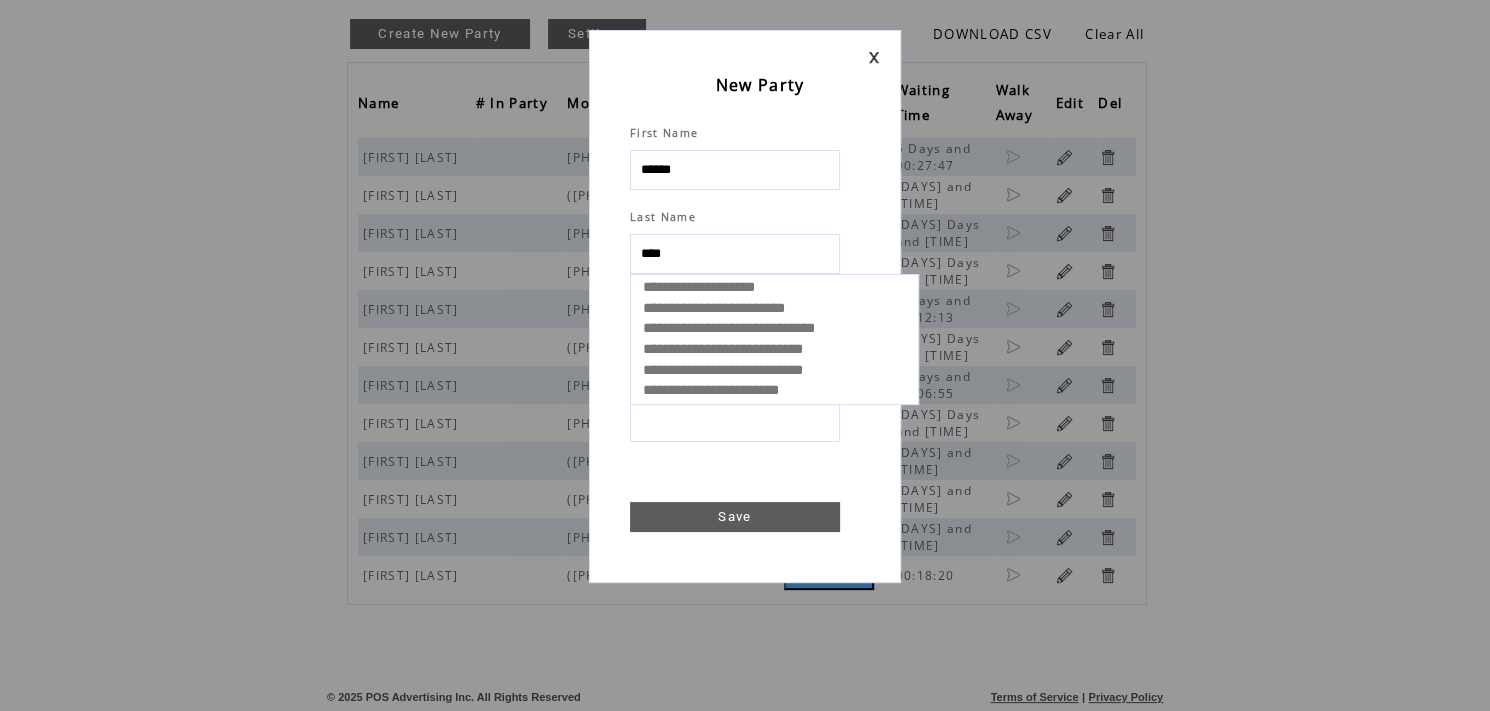 select 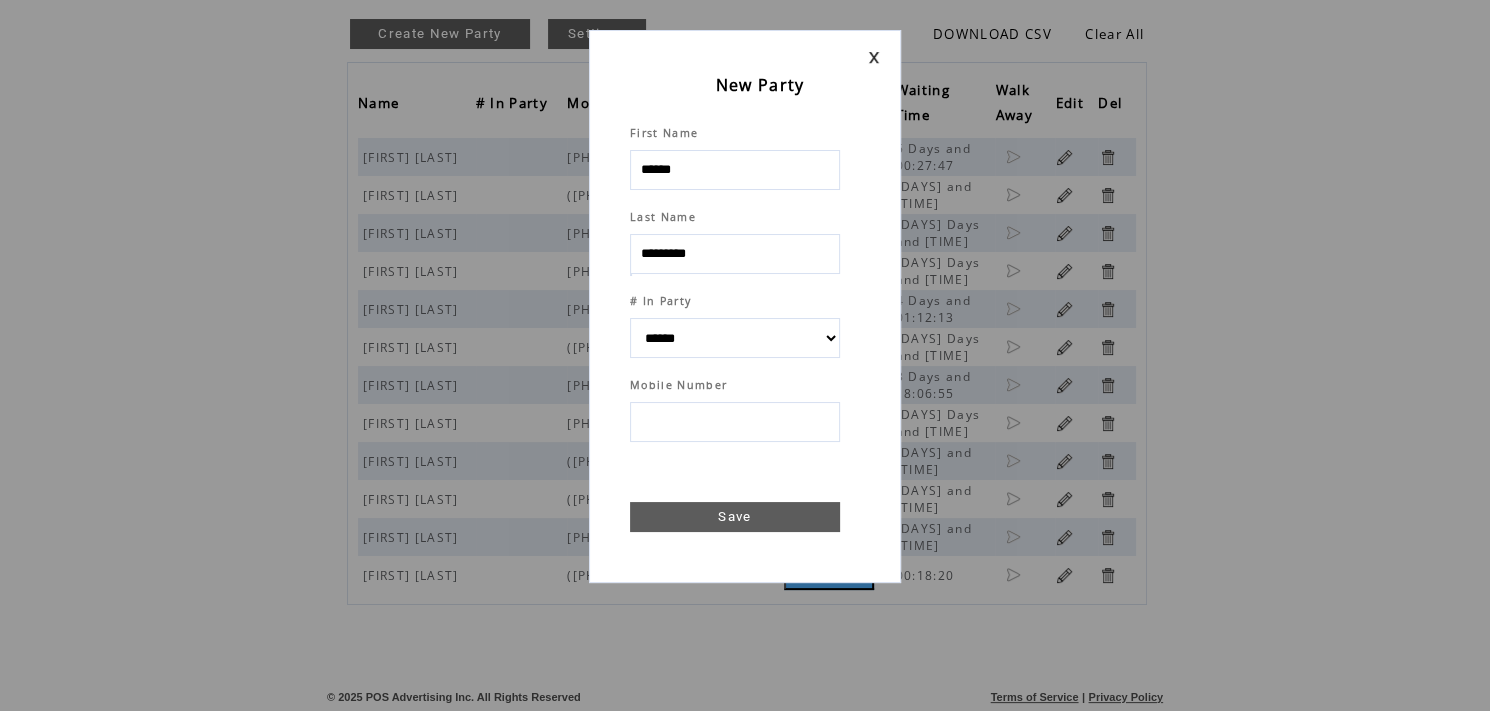 type on "*********" 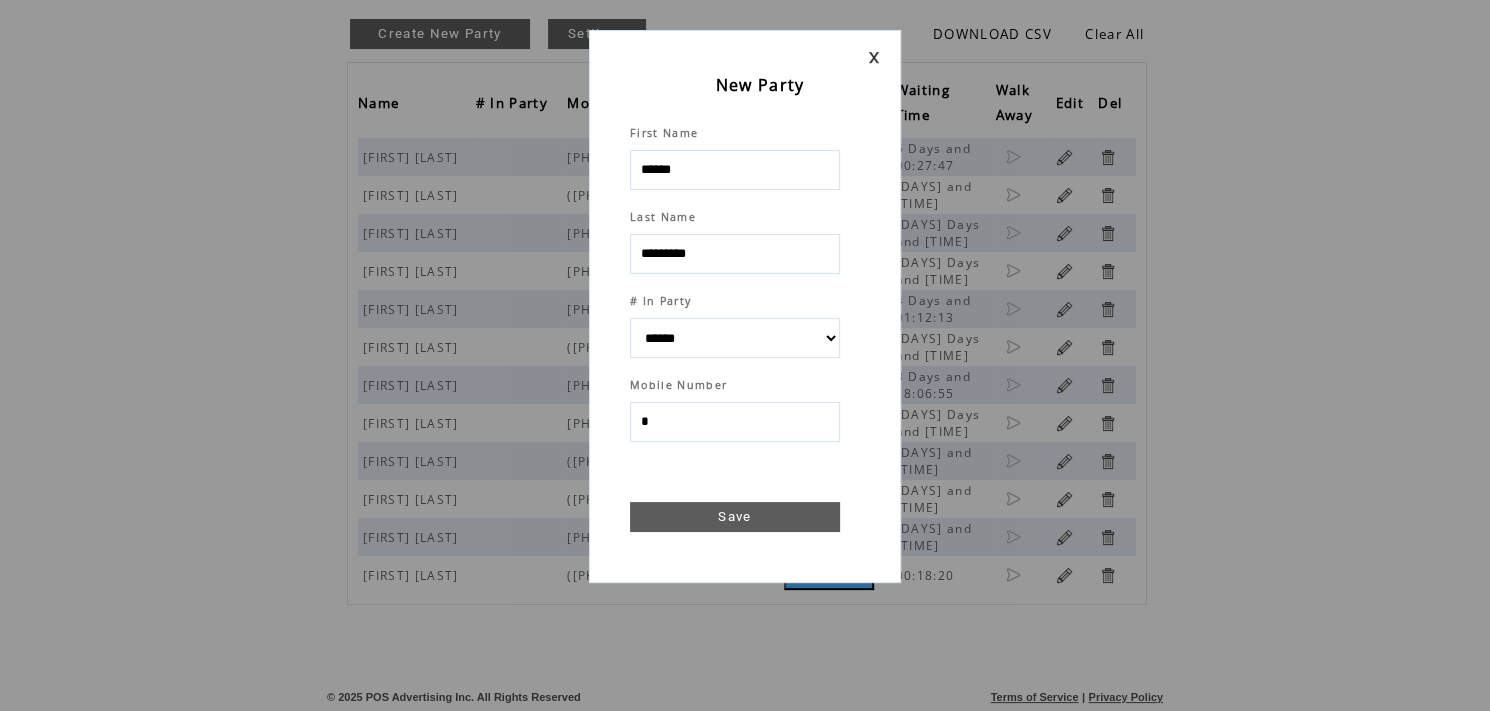 type on "**" 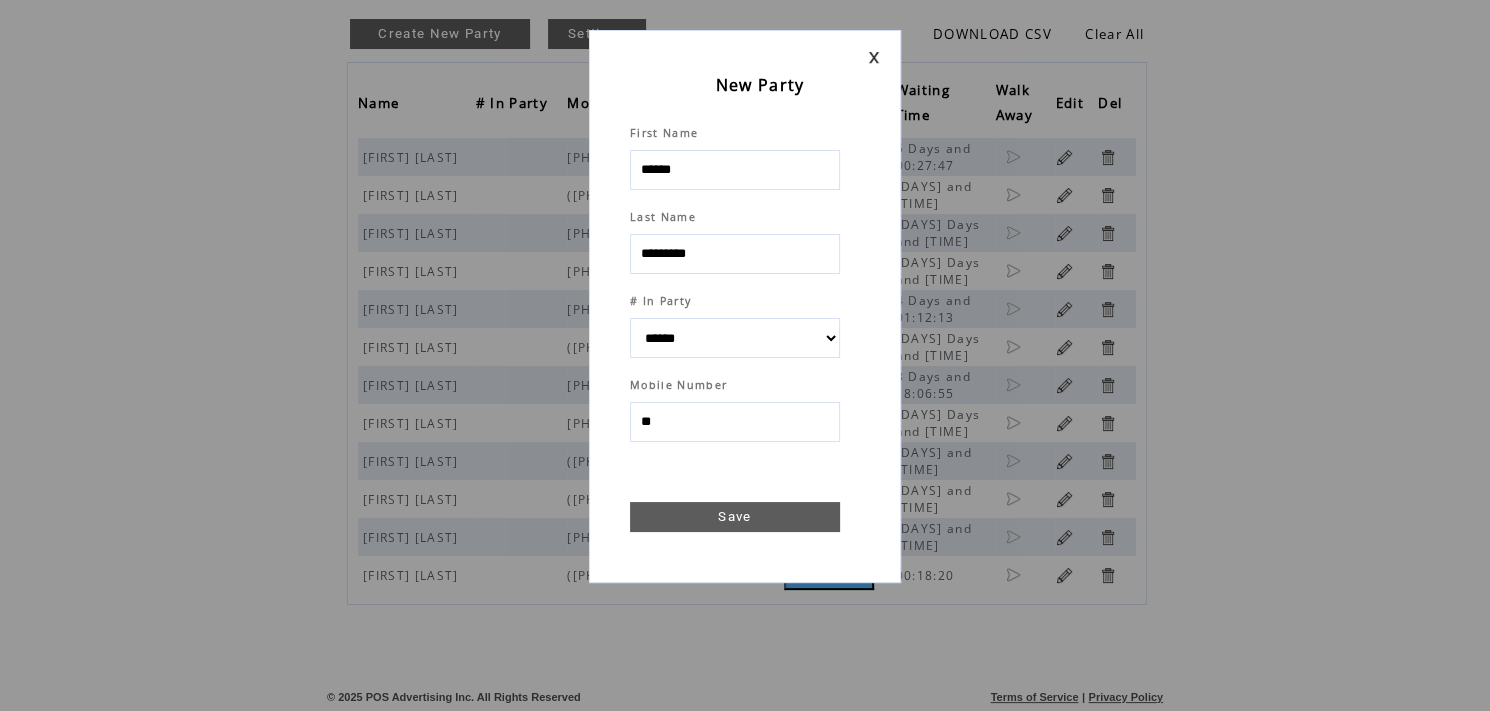 select 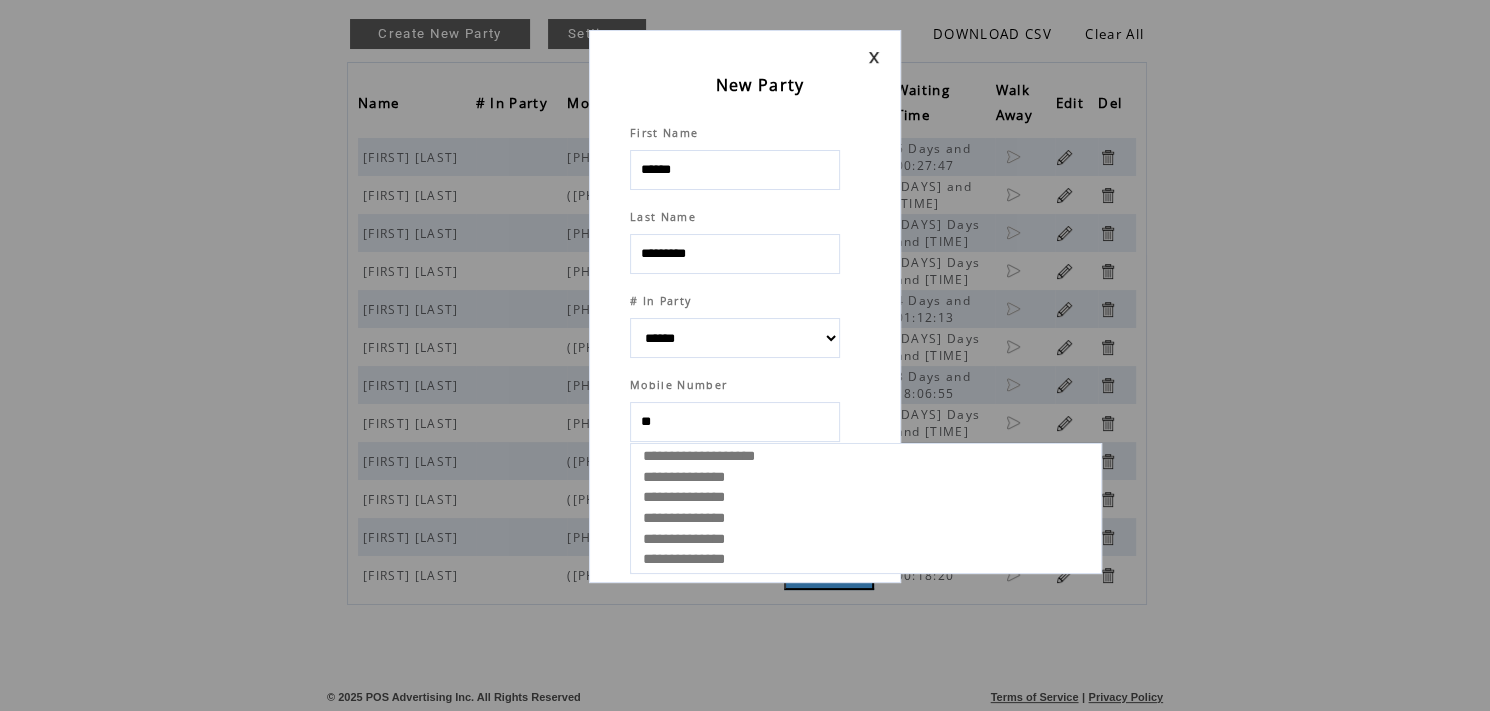 type on "***" 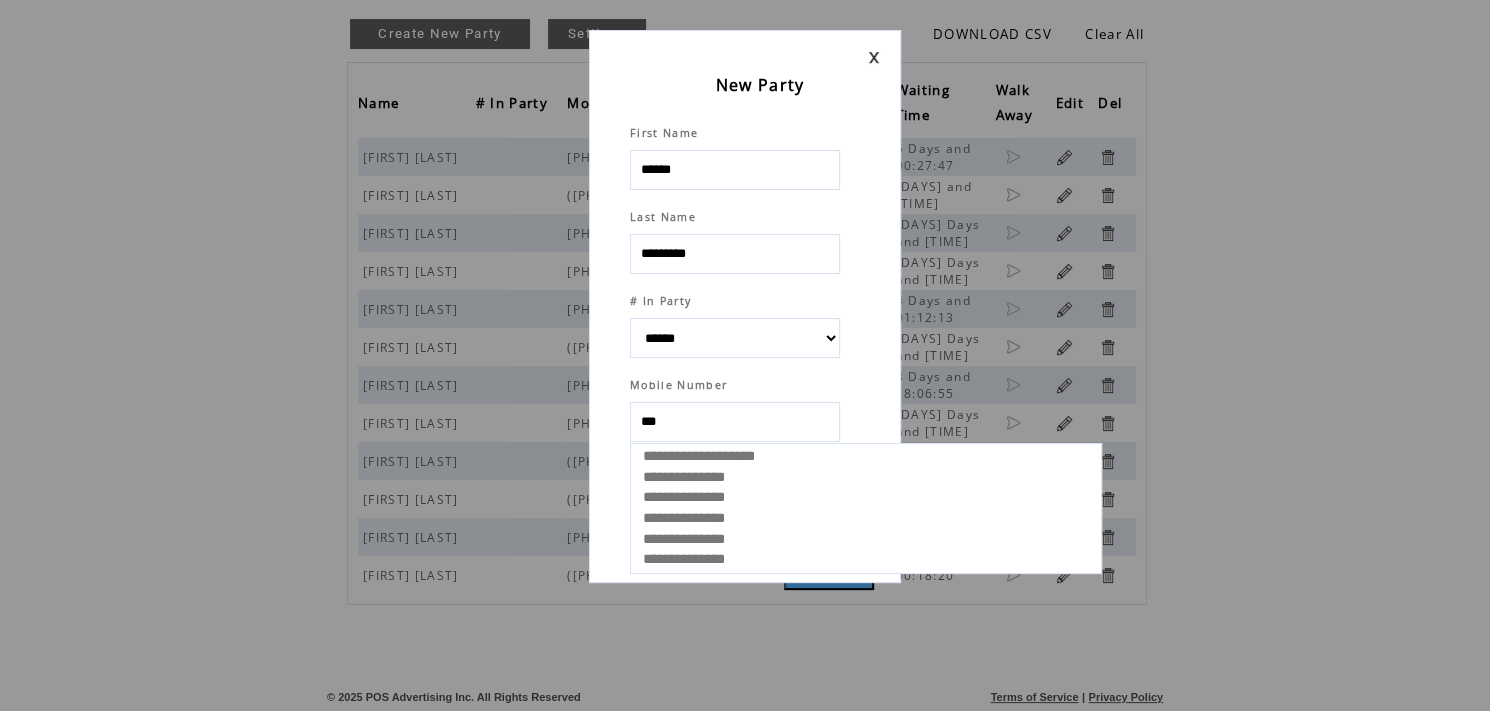 select 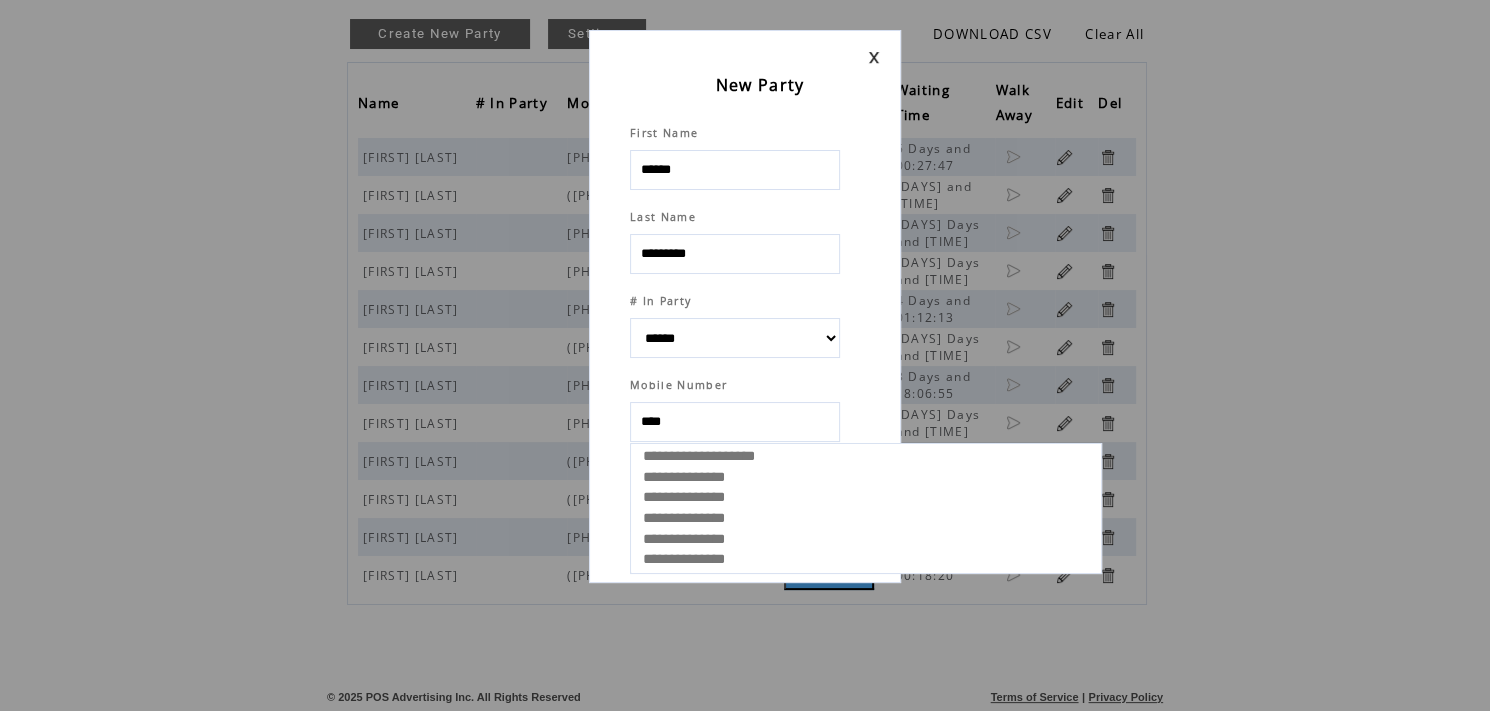 type on "*****" 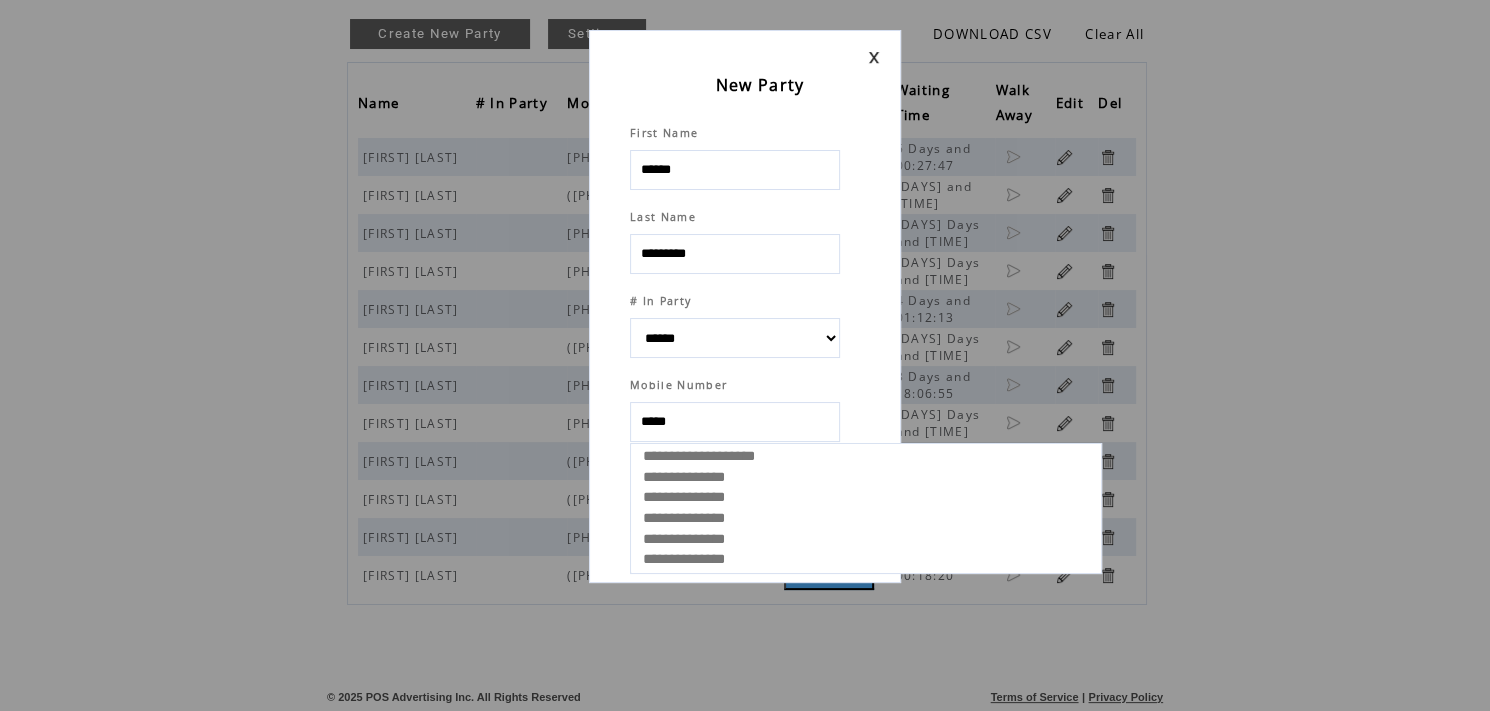 select 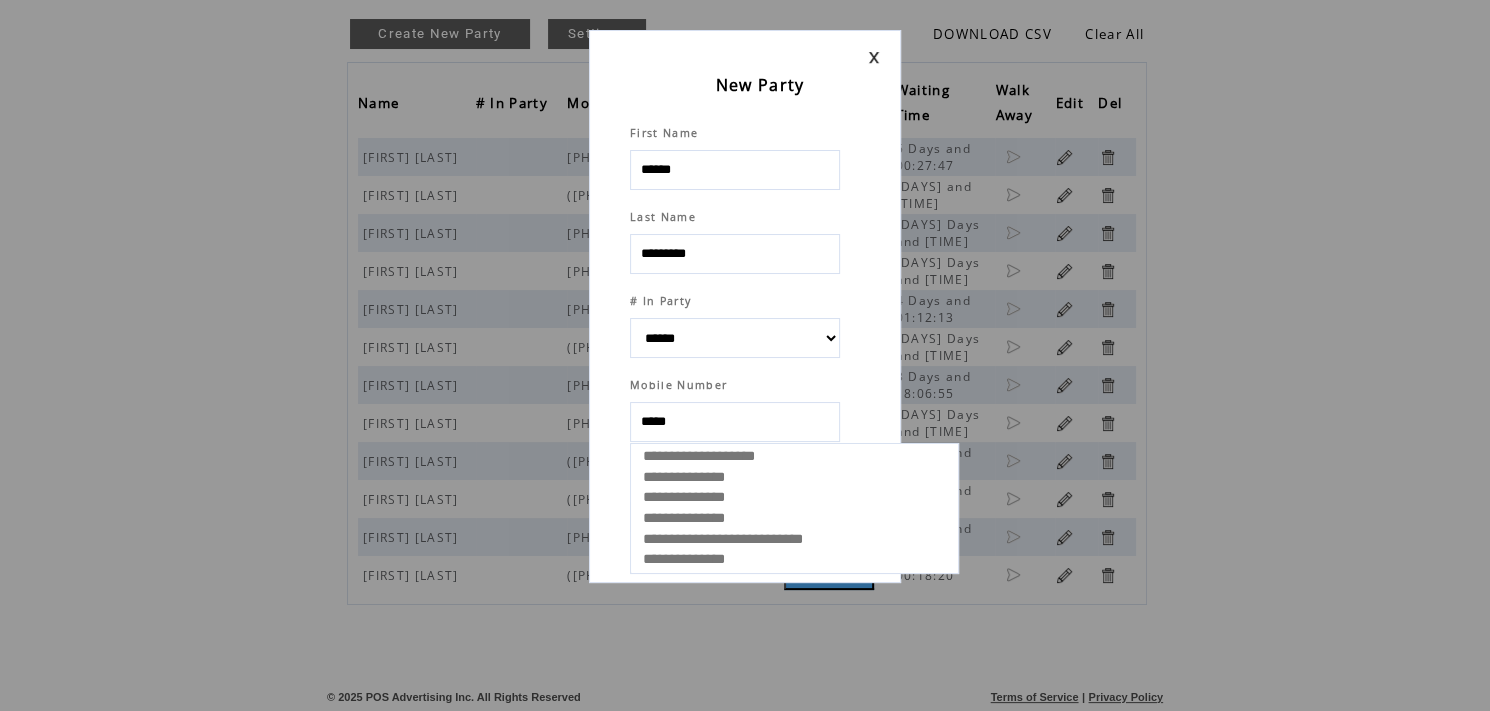 select 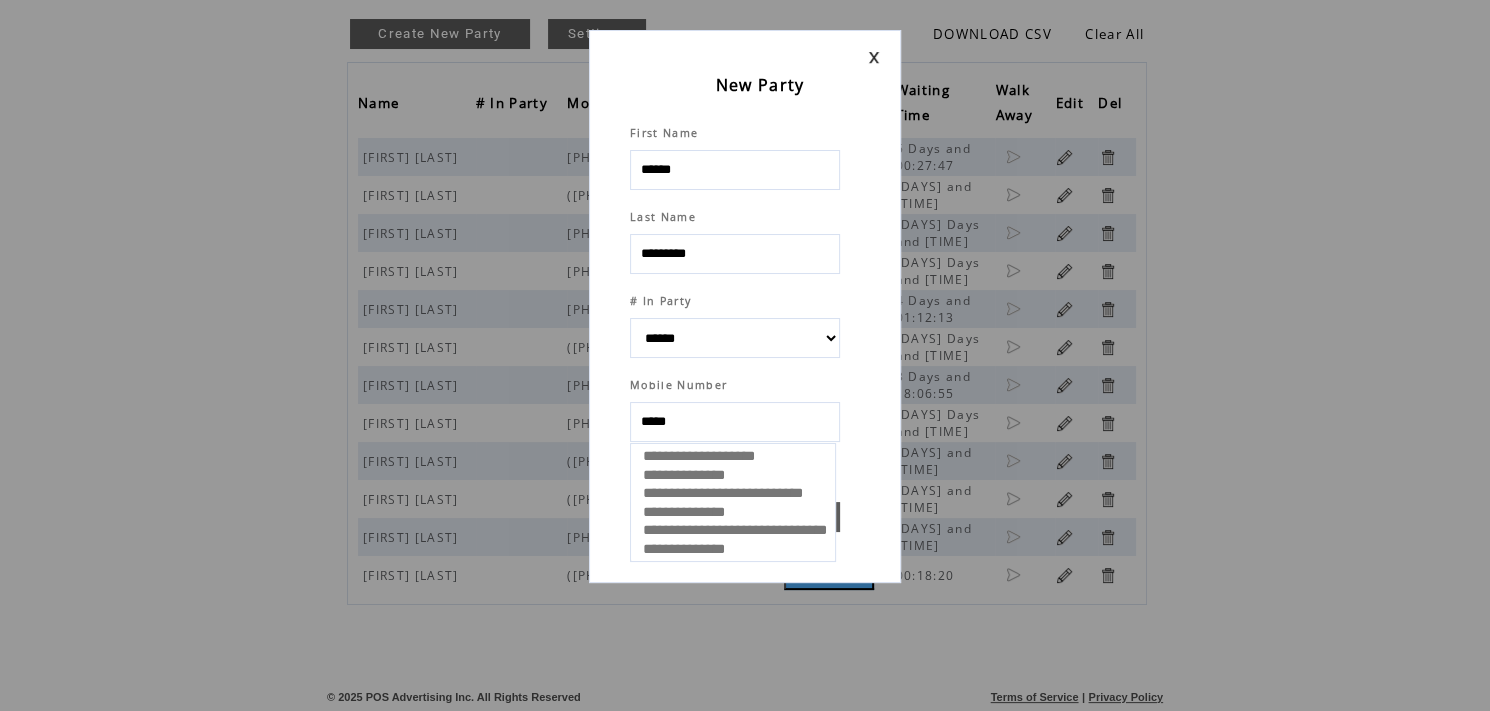 type on "******" 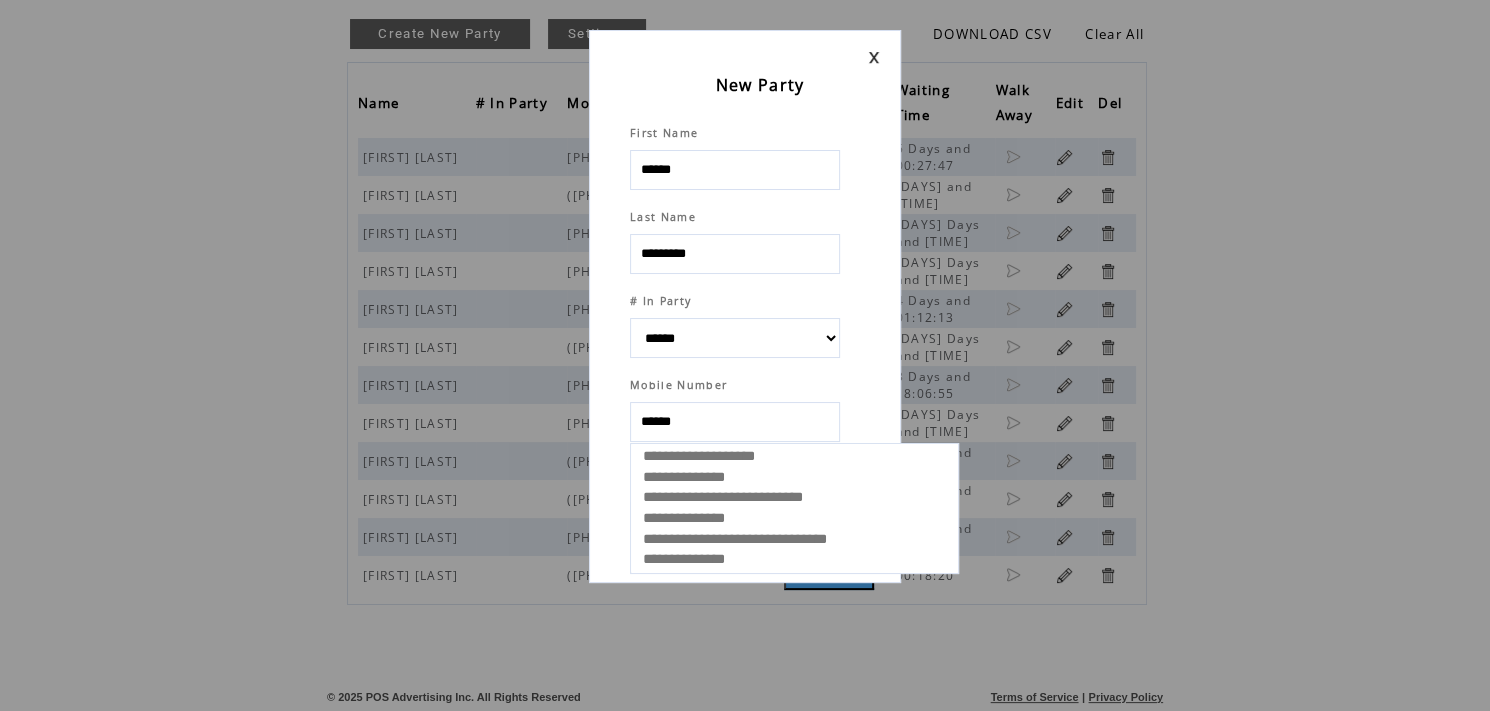 select 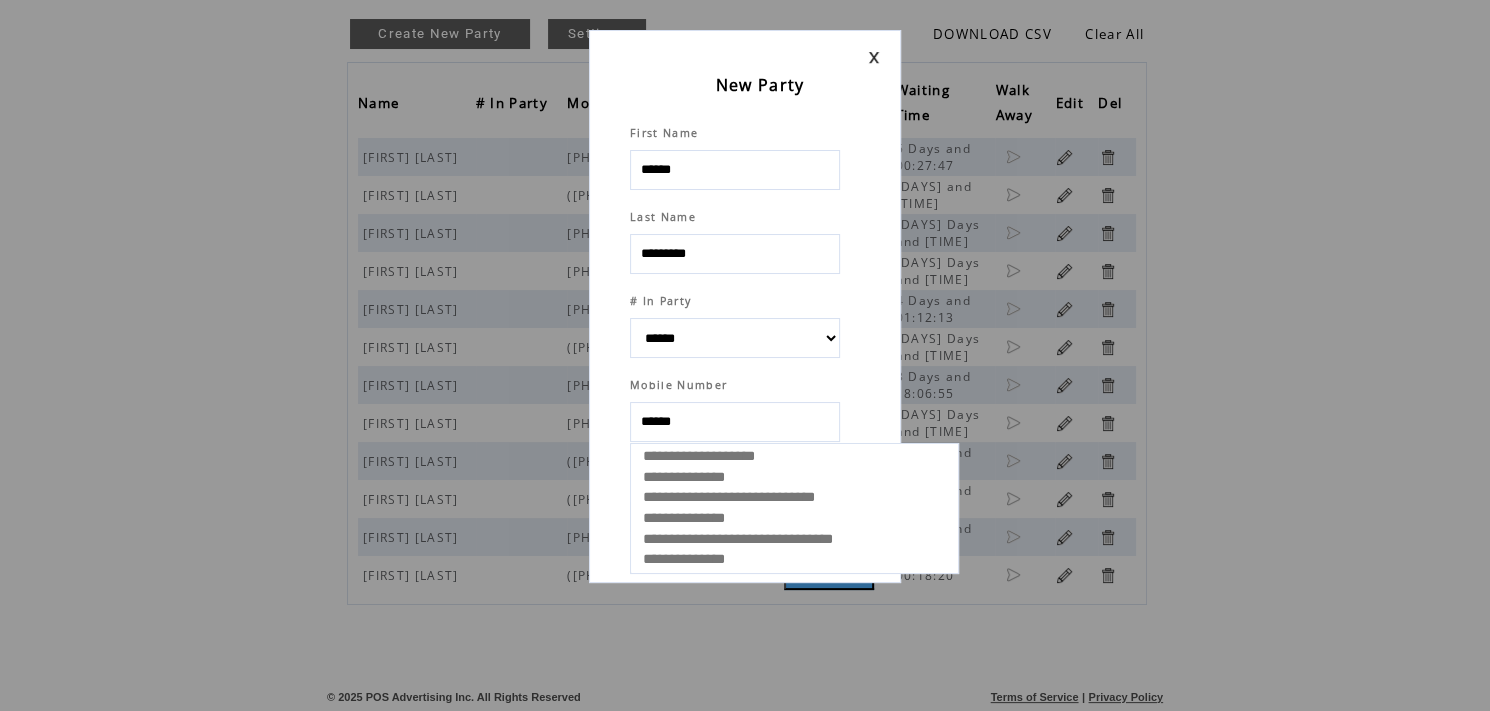 type on "*******" 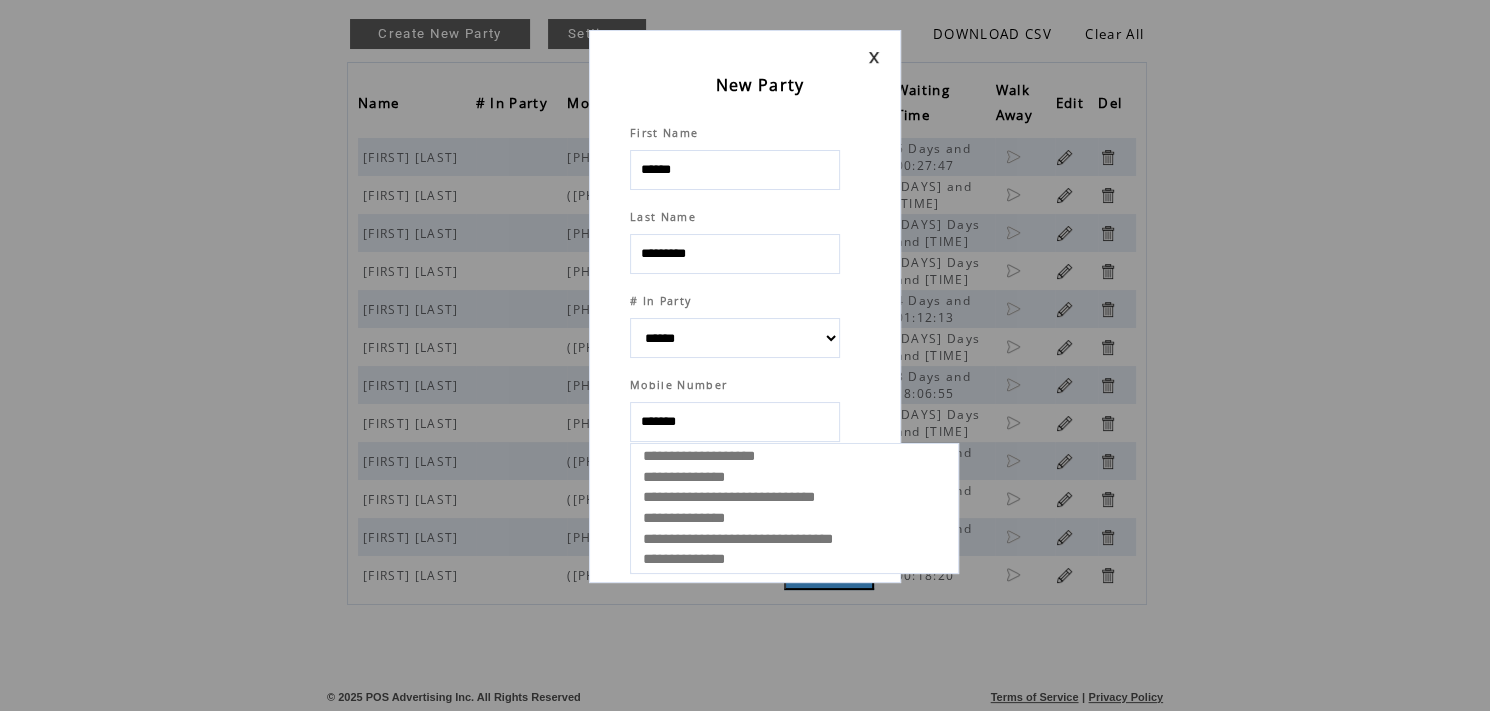 select 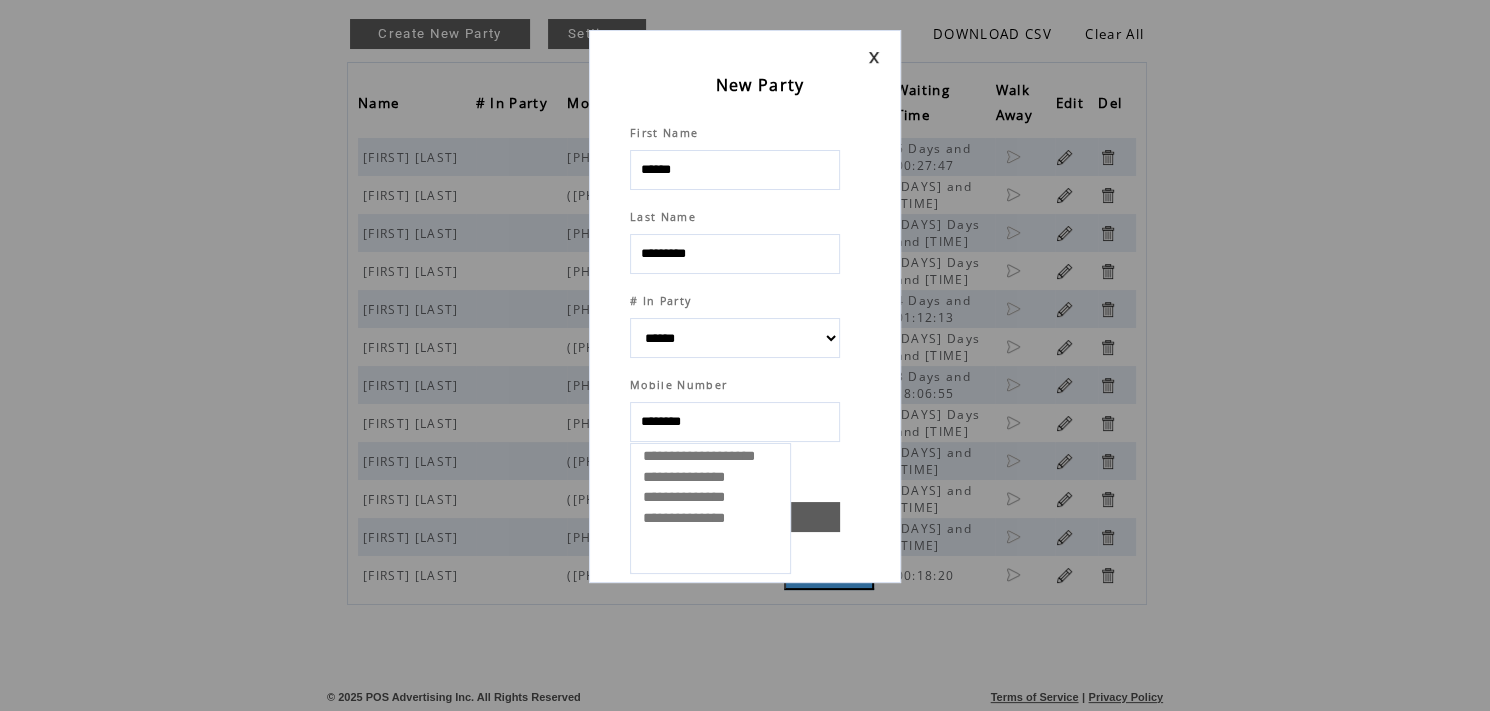 type on "*********" 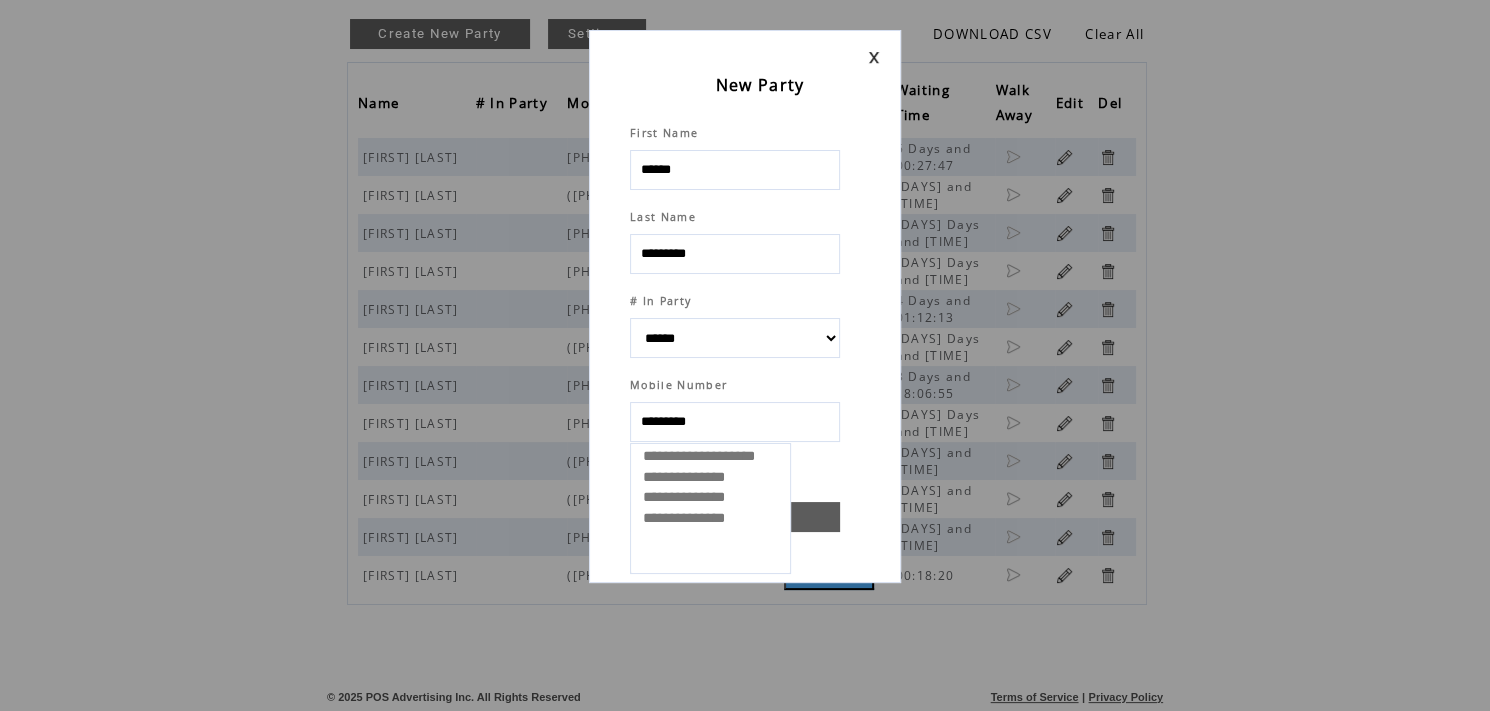 select 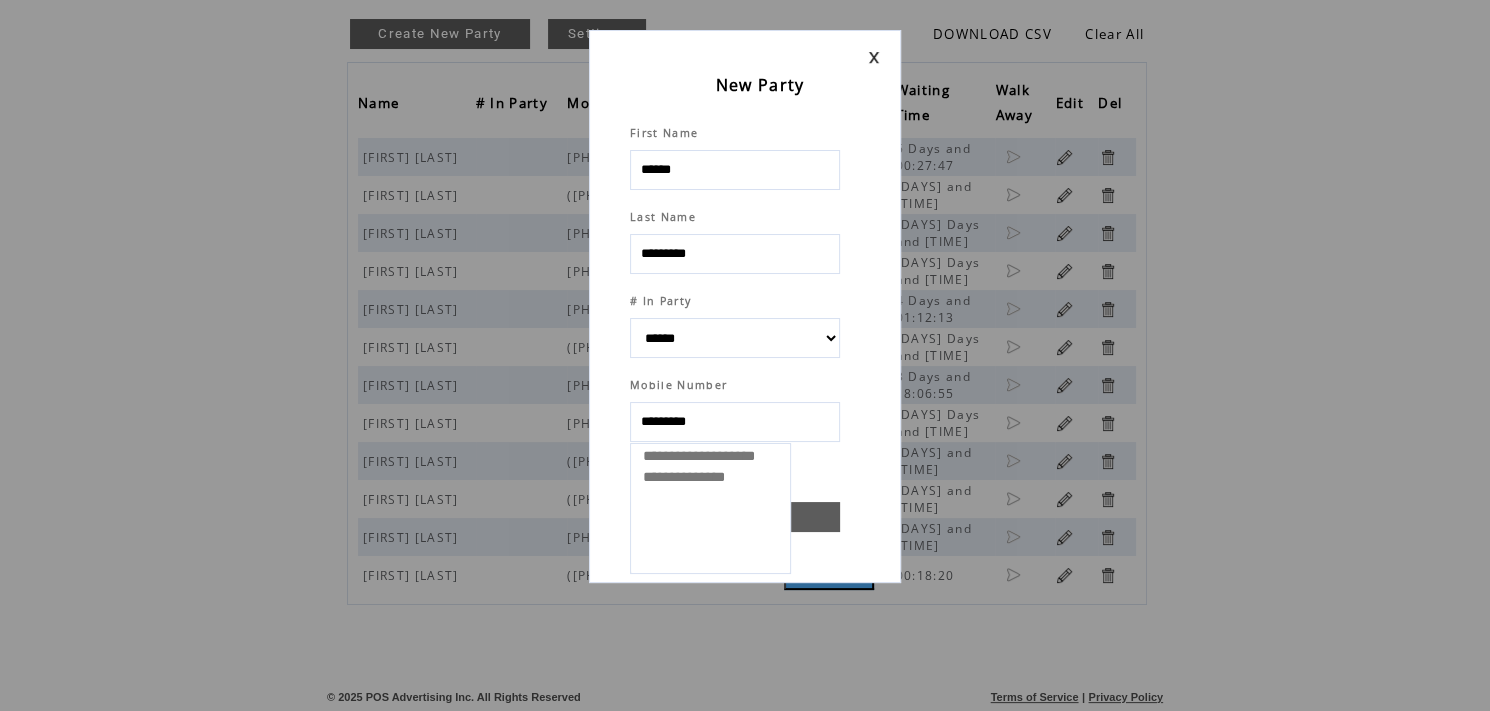type on "**********" 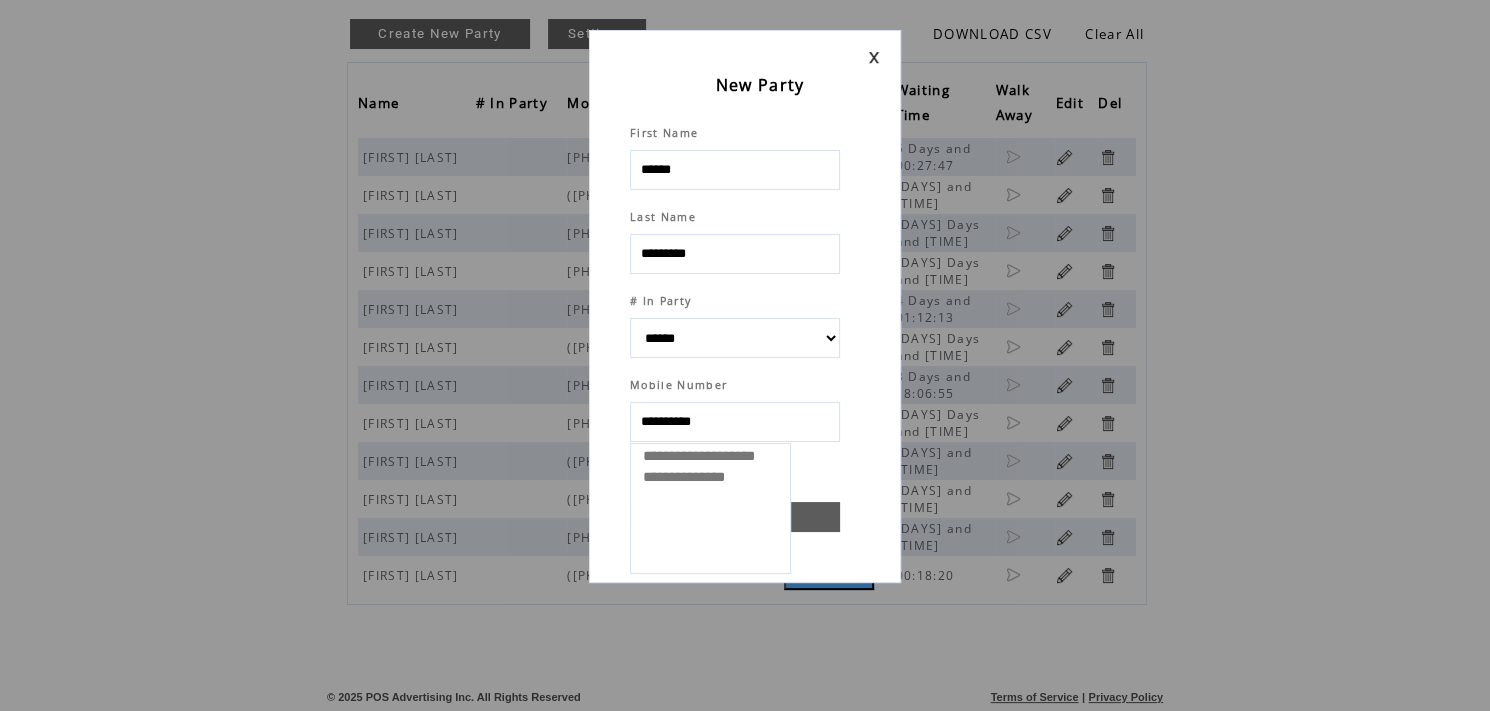 select 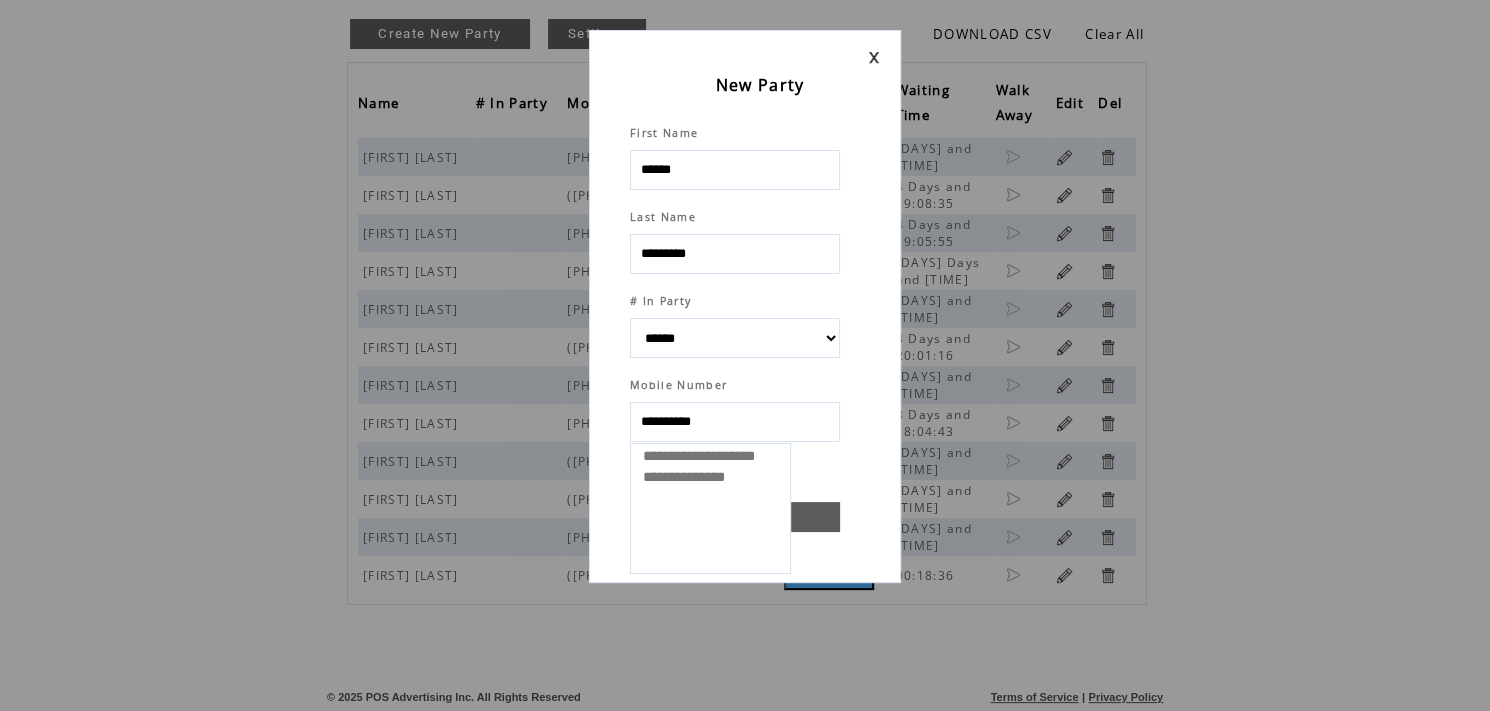 select 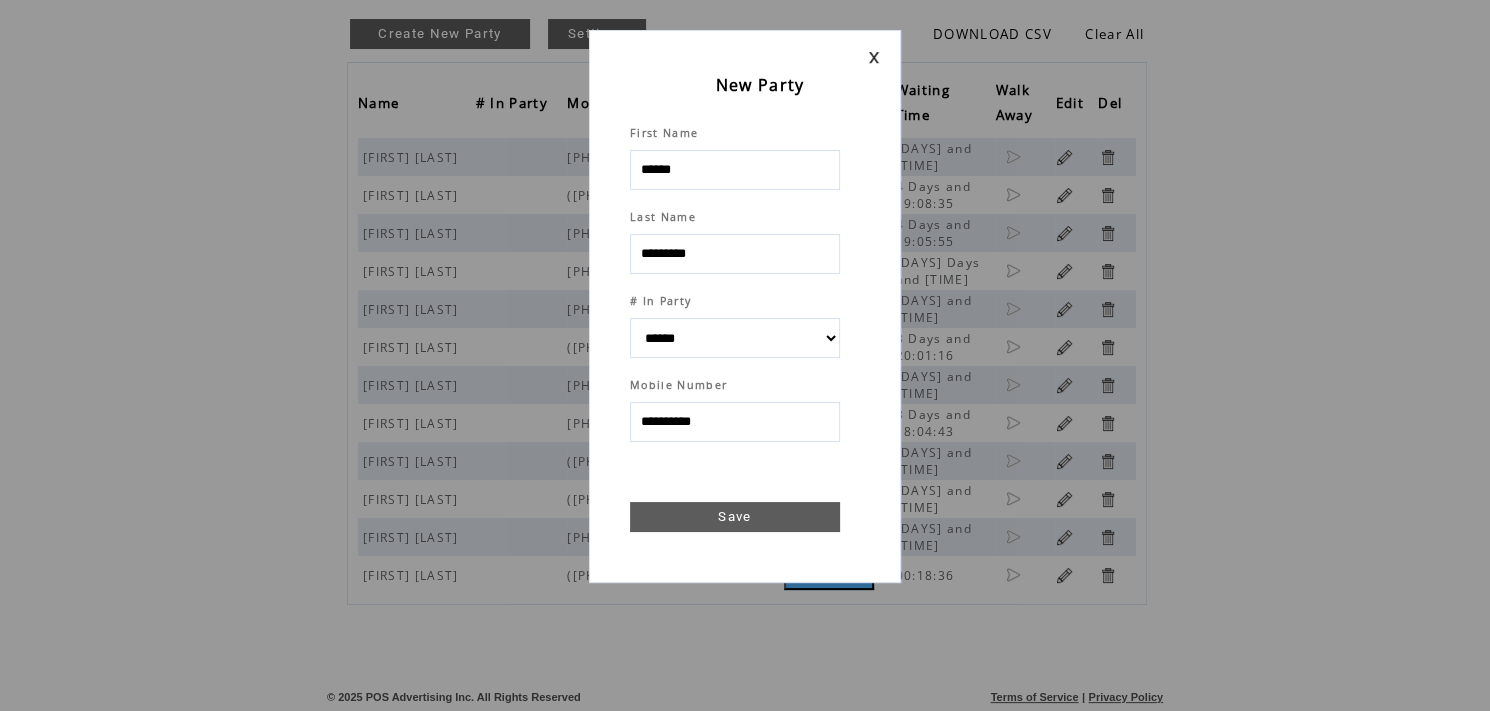 click on "Save" at bounding box center [735, 517] 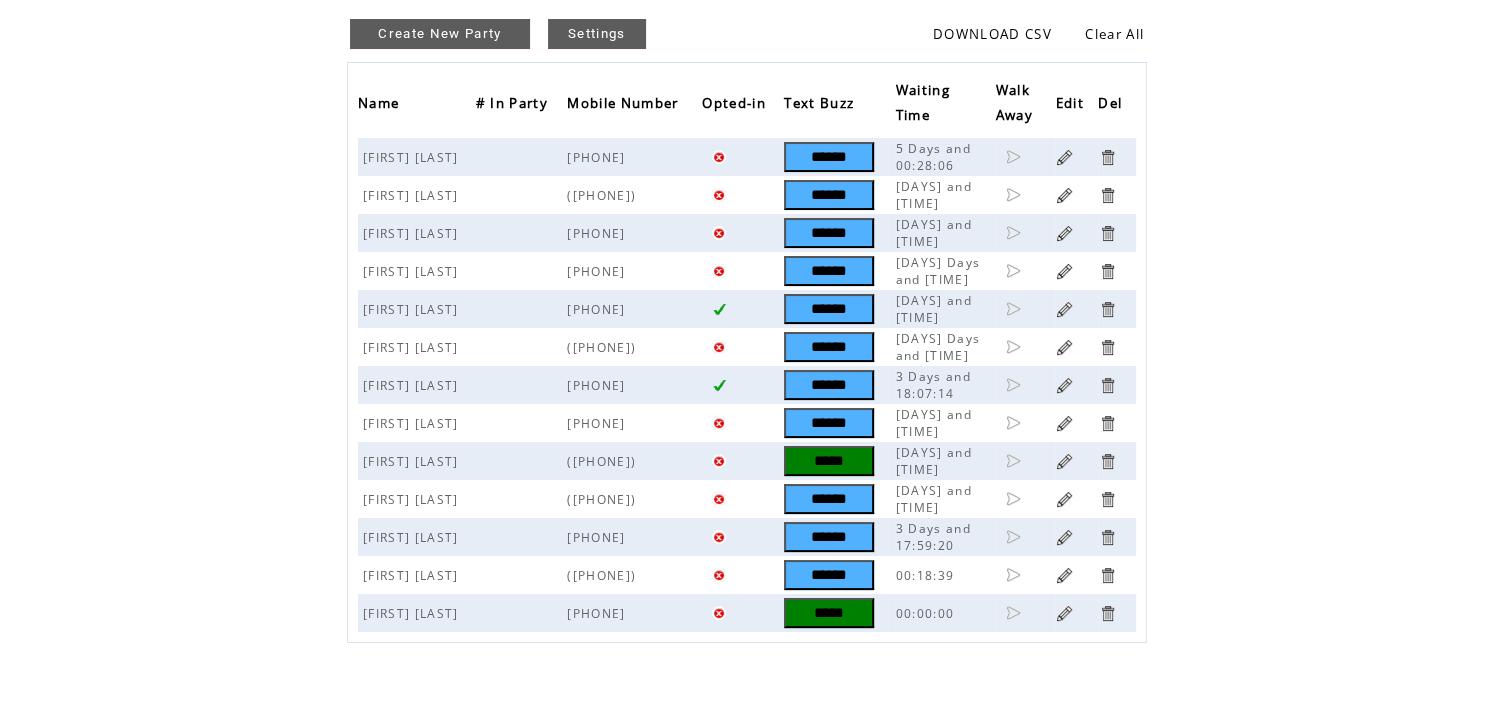 click on "*****" at bounding box center (829, 613) 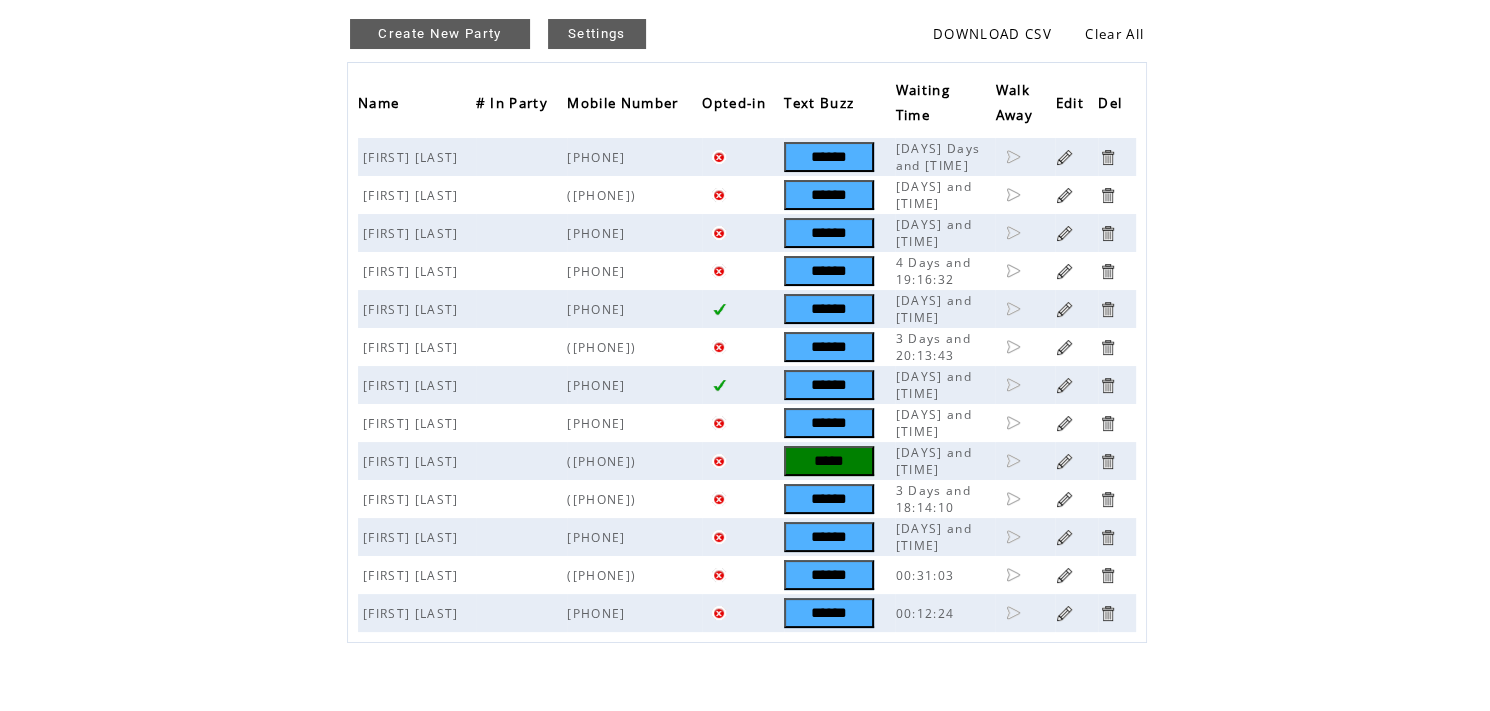 click on "Create New Party" at bounding box center (440, 34) 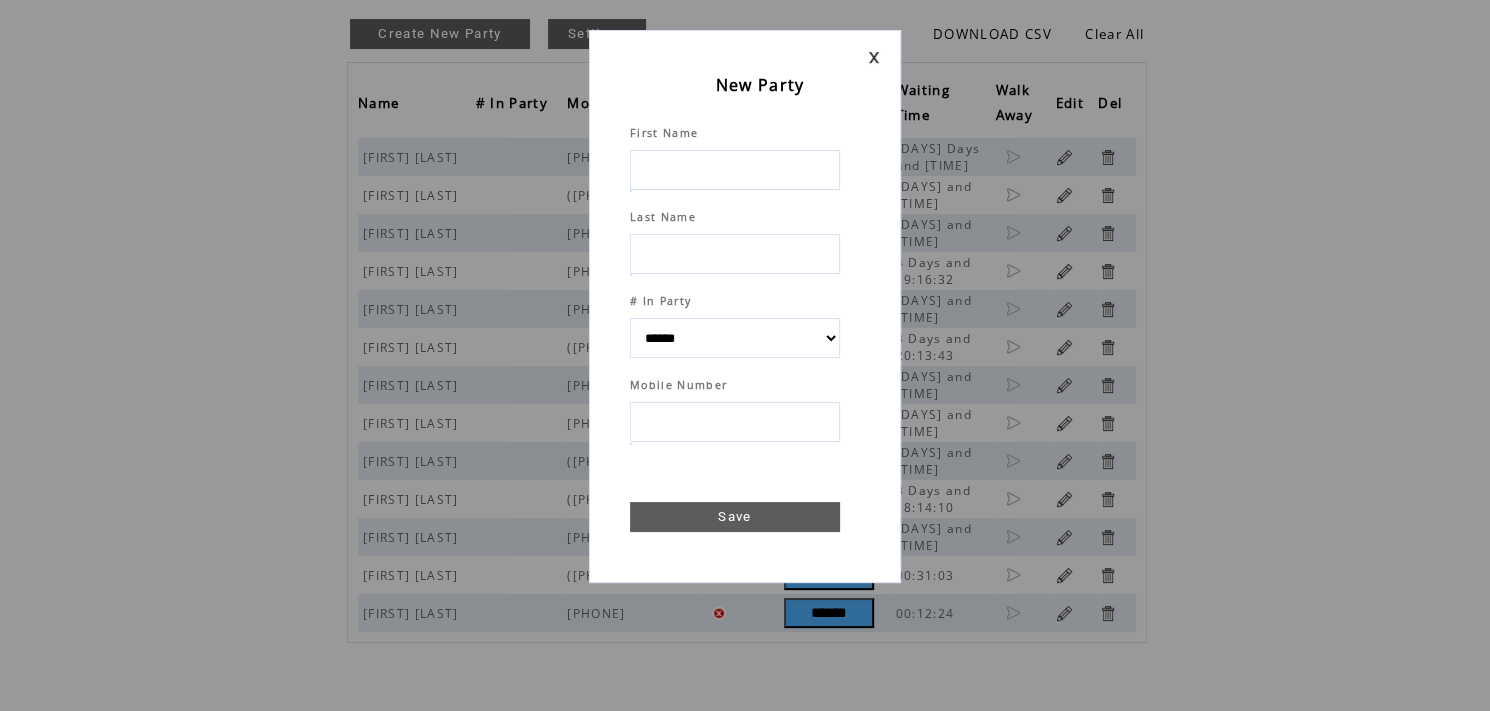 click at bounding box center (735, 170) 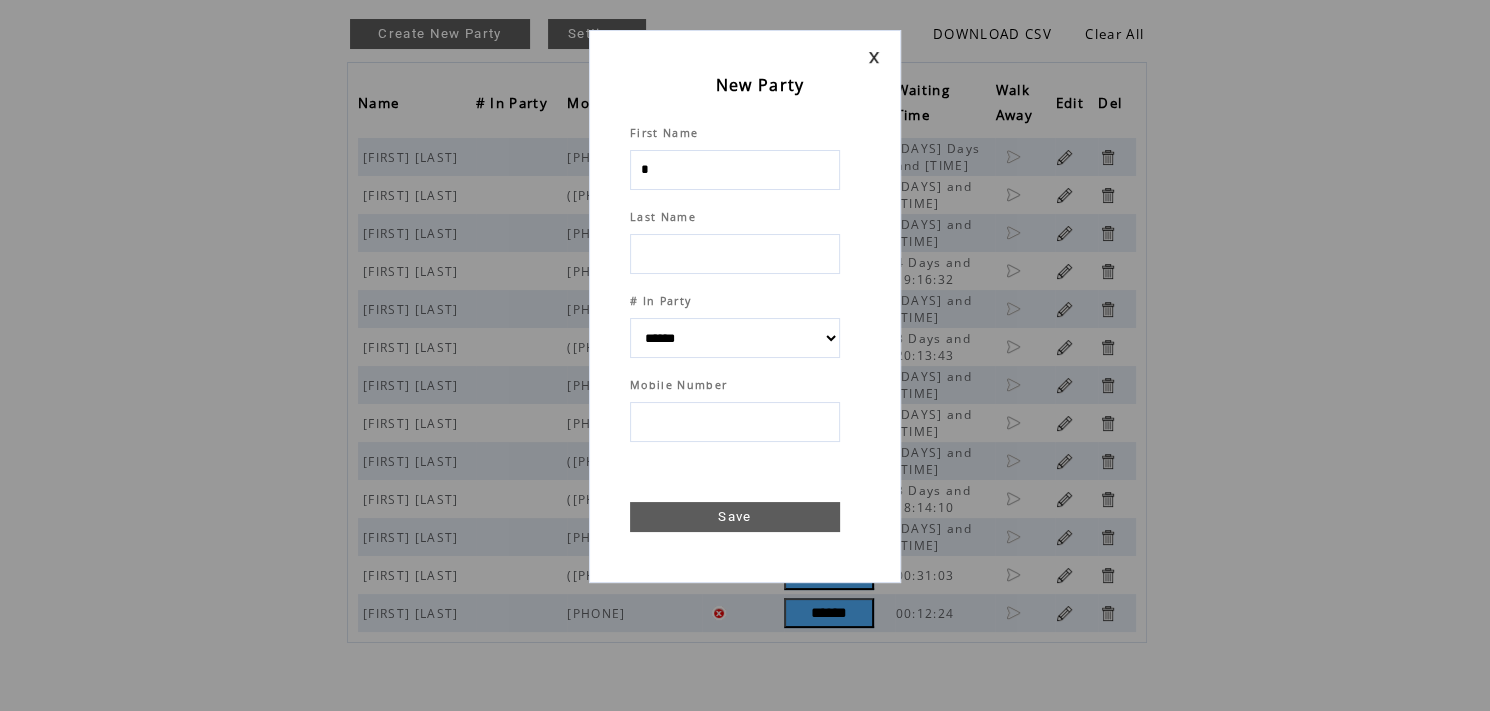 type on "**" 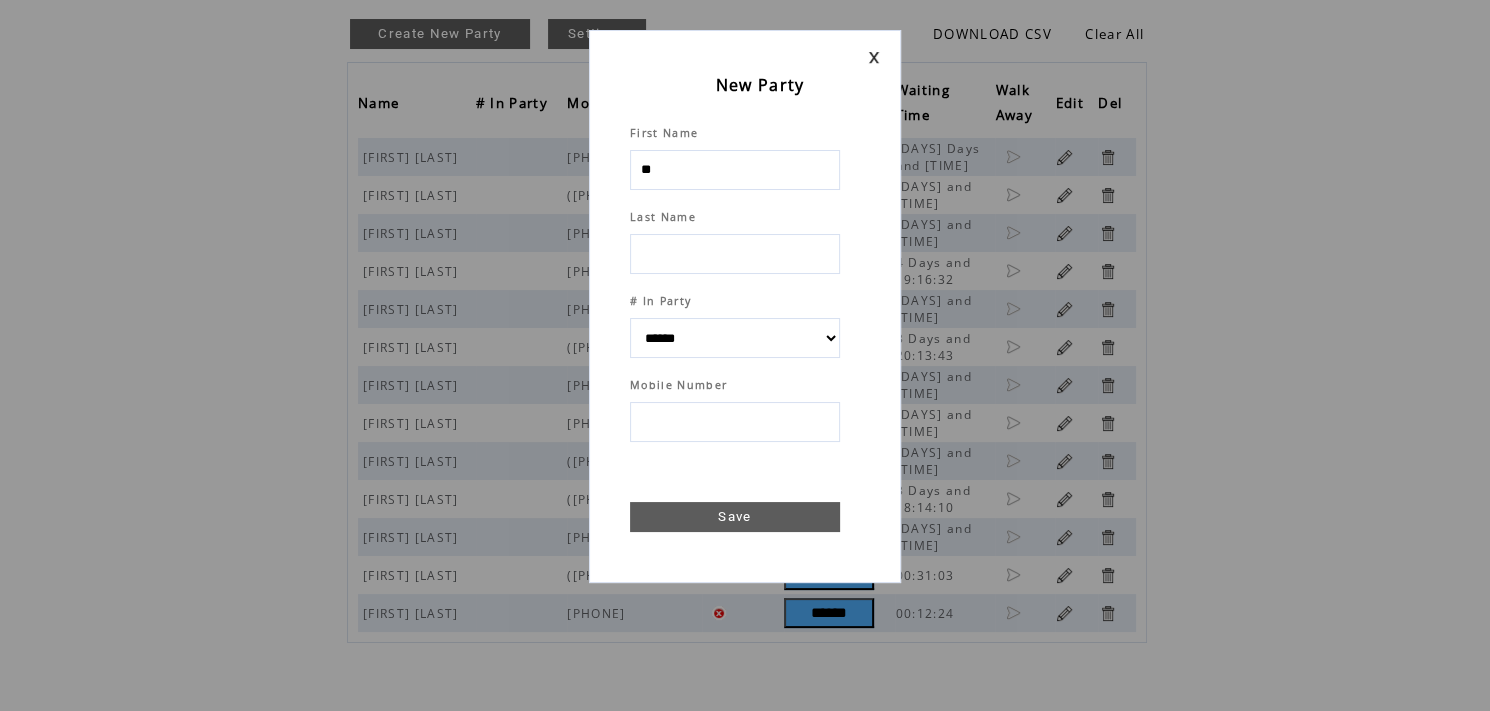 select 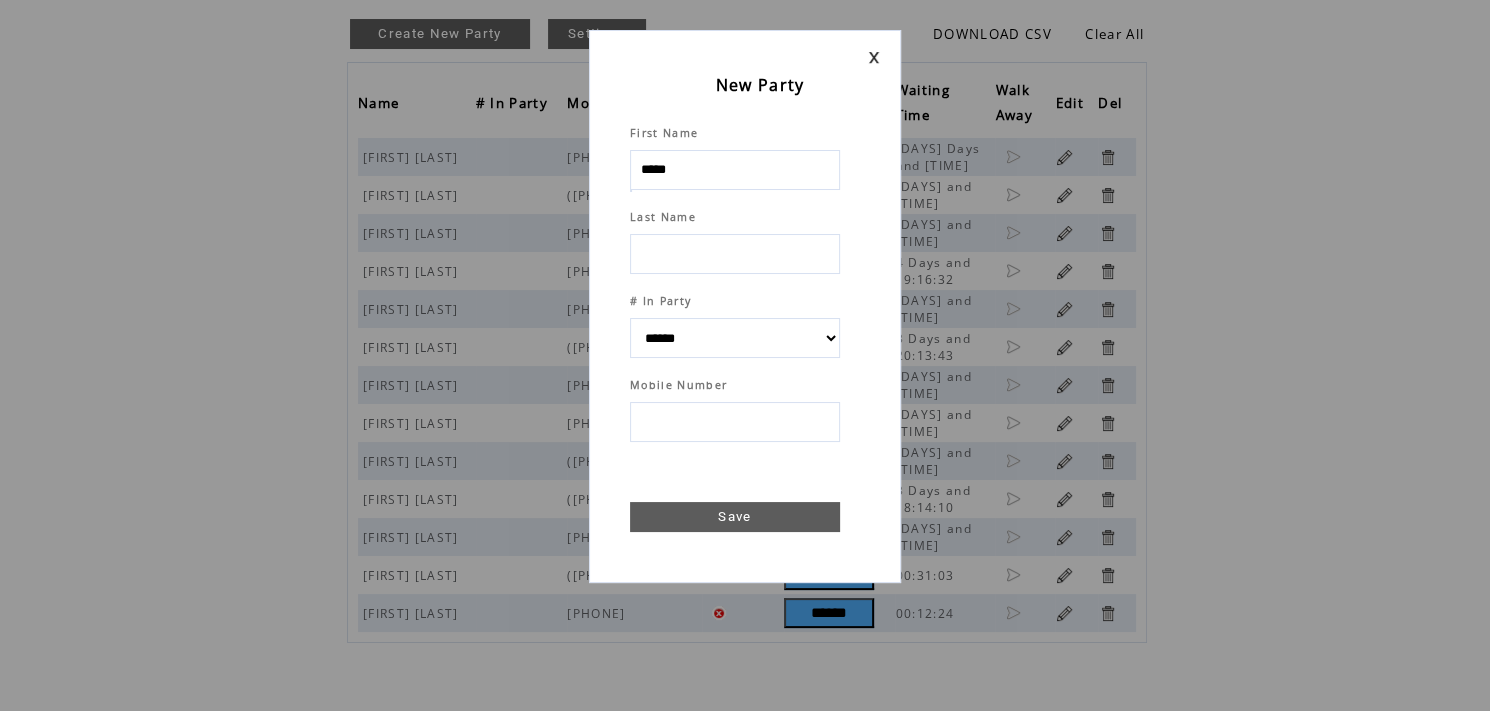 click on "*****" at bounding box center [735, 170] 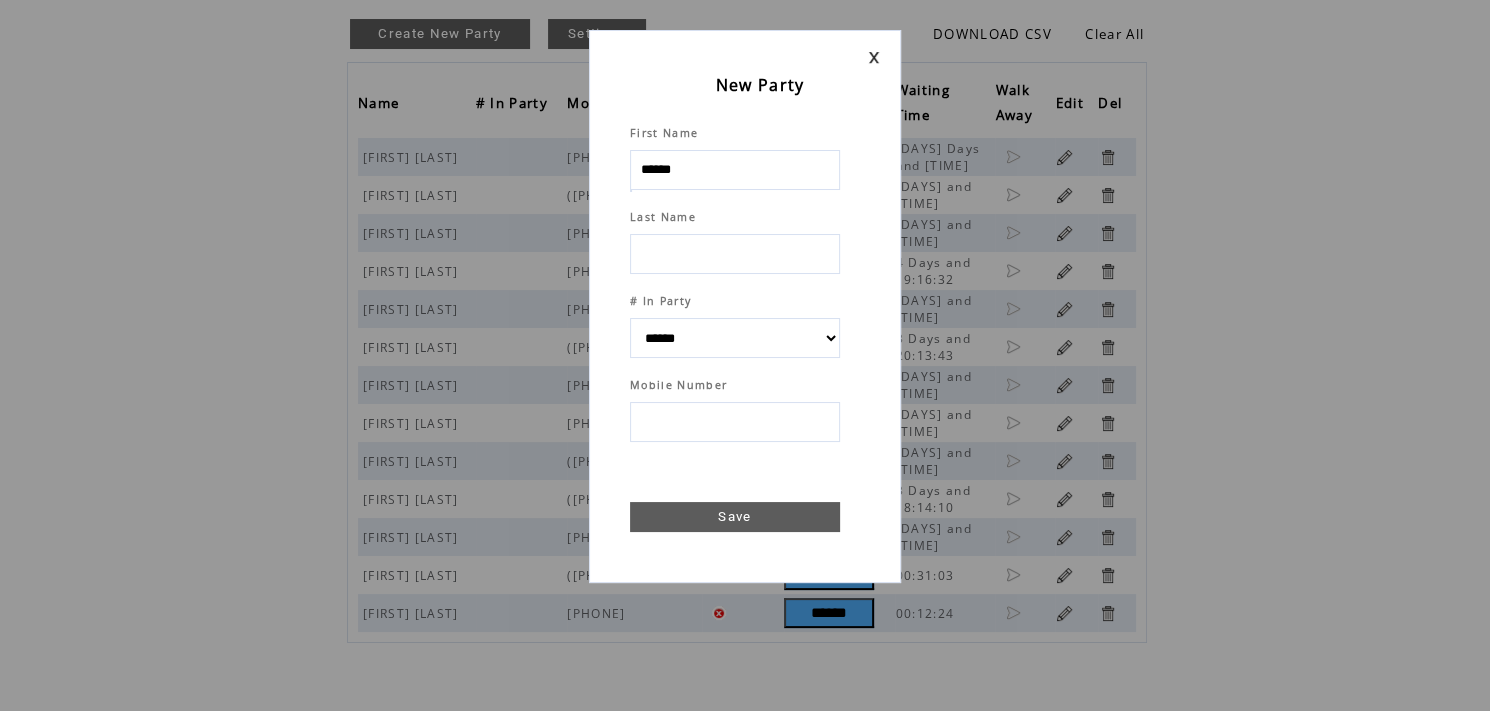type on "******" 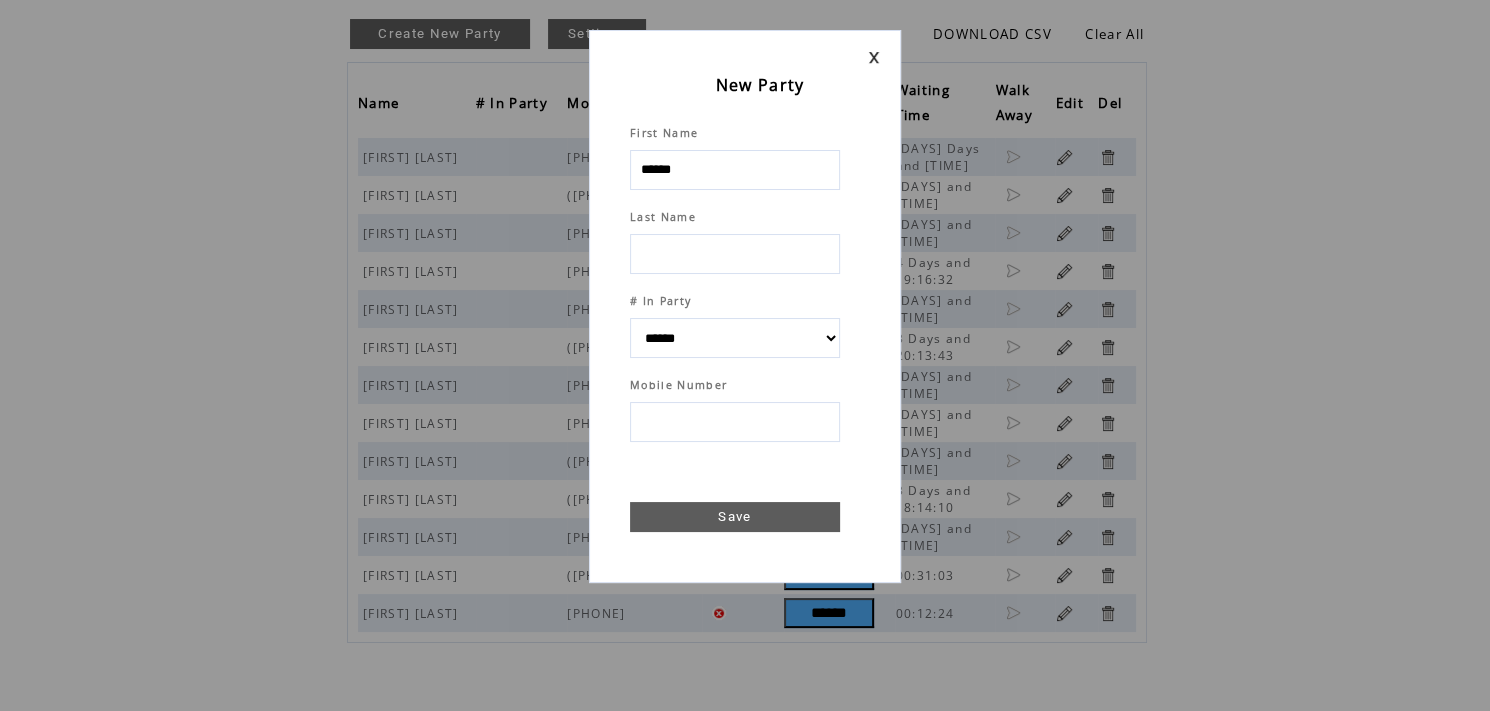 type on "*" 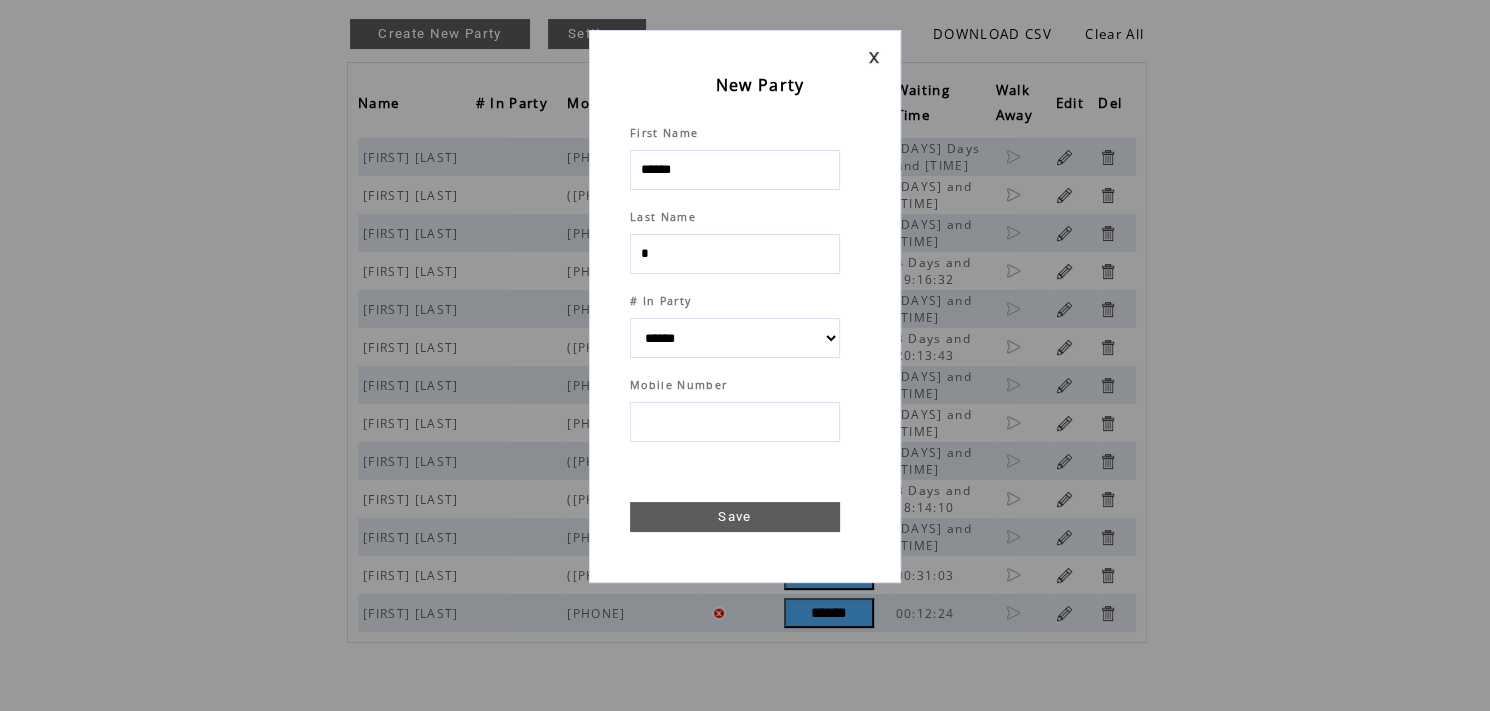 select 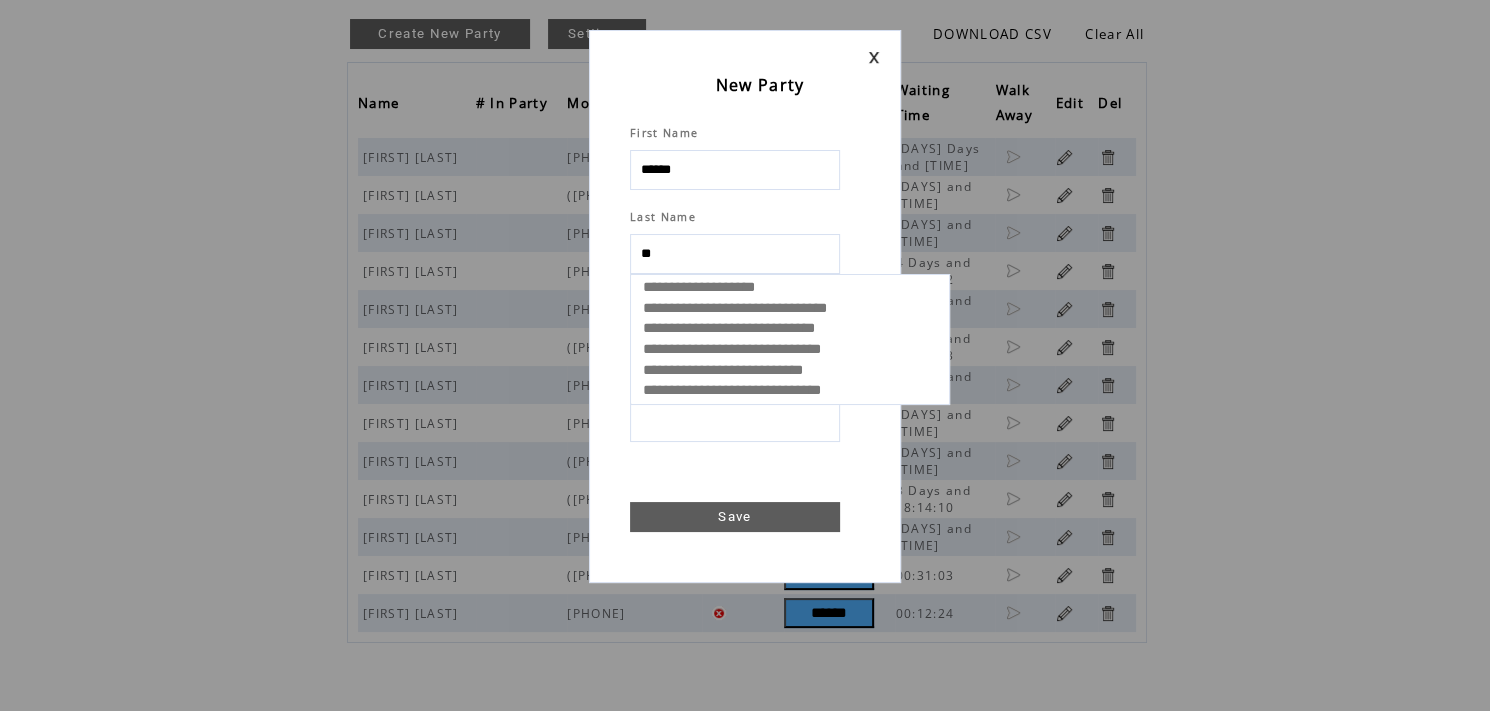 type on "***" 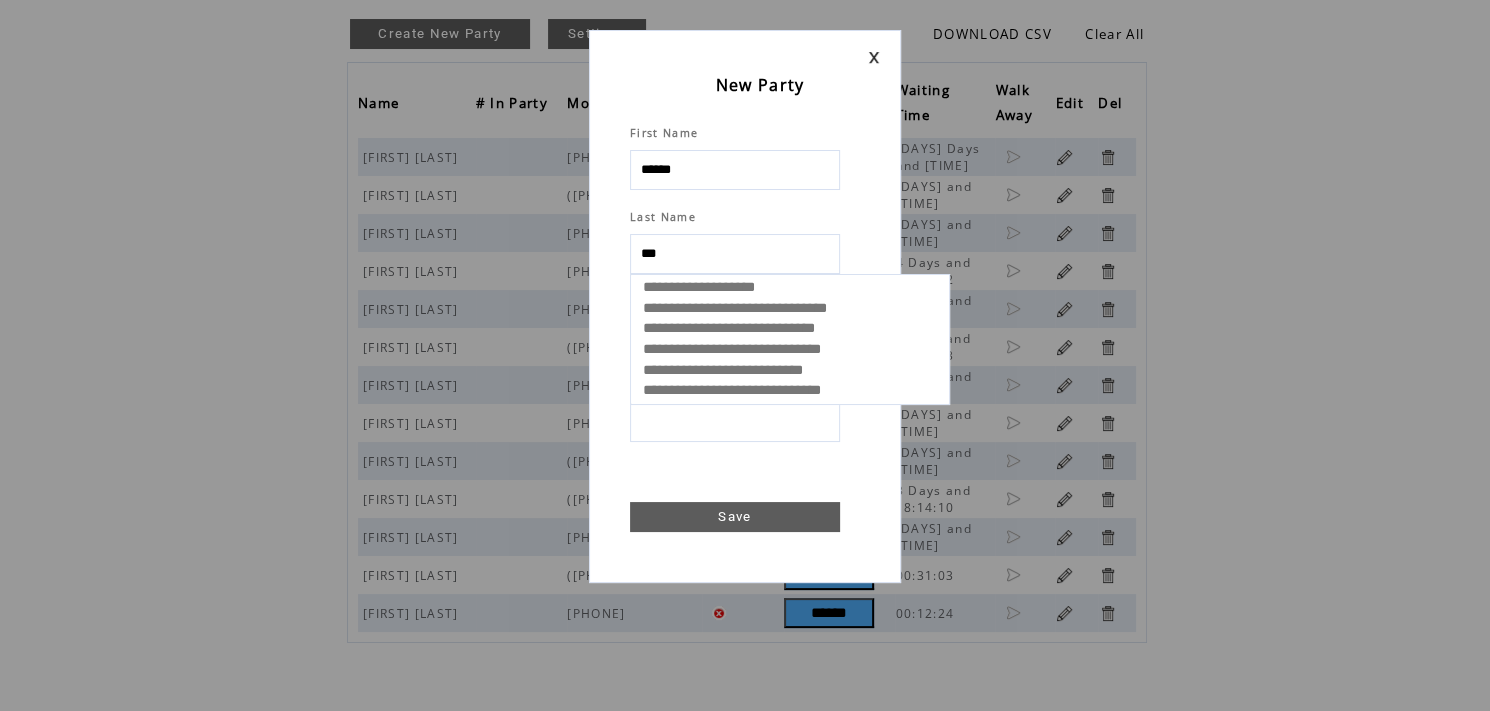 select 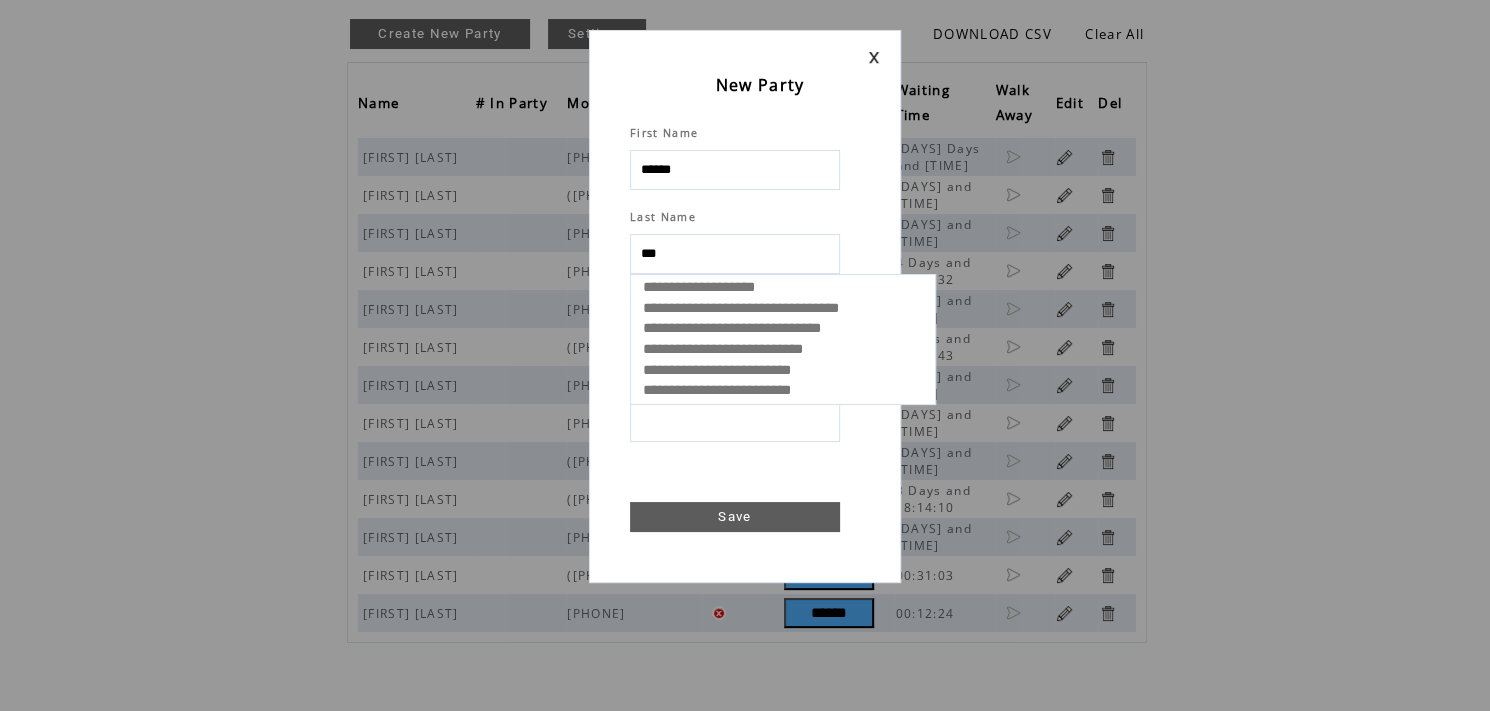 type on "****" 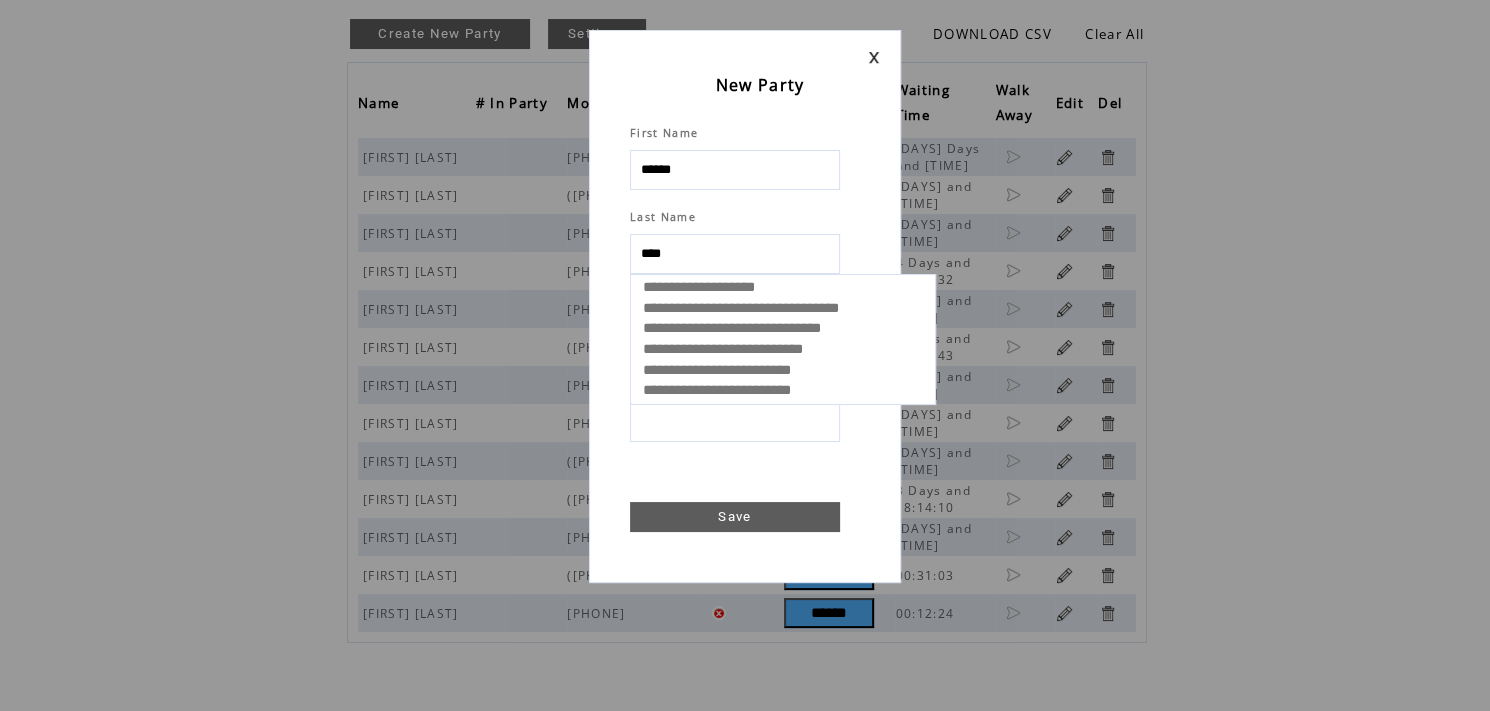 select 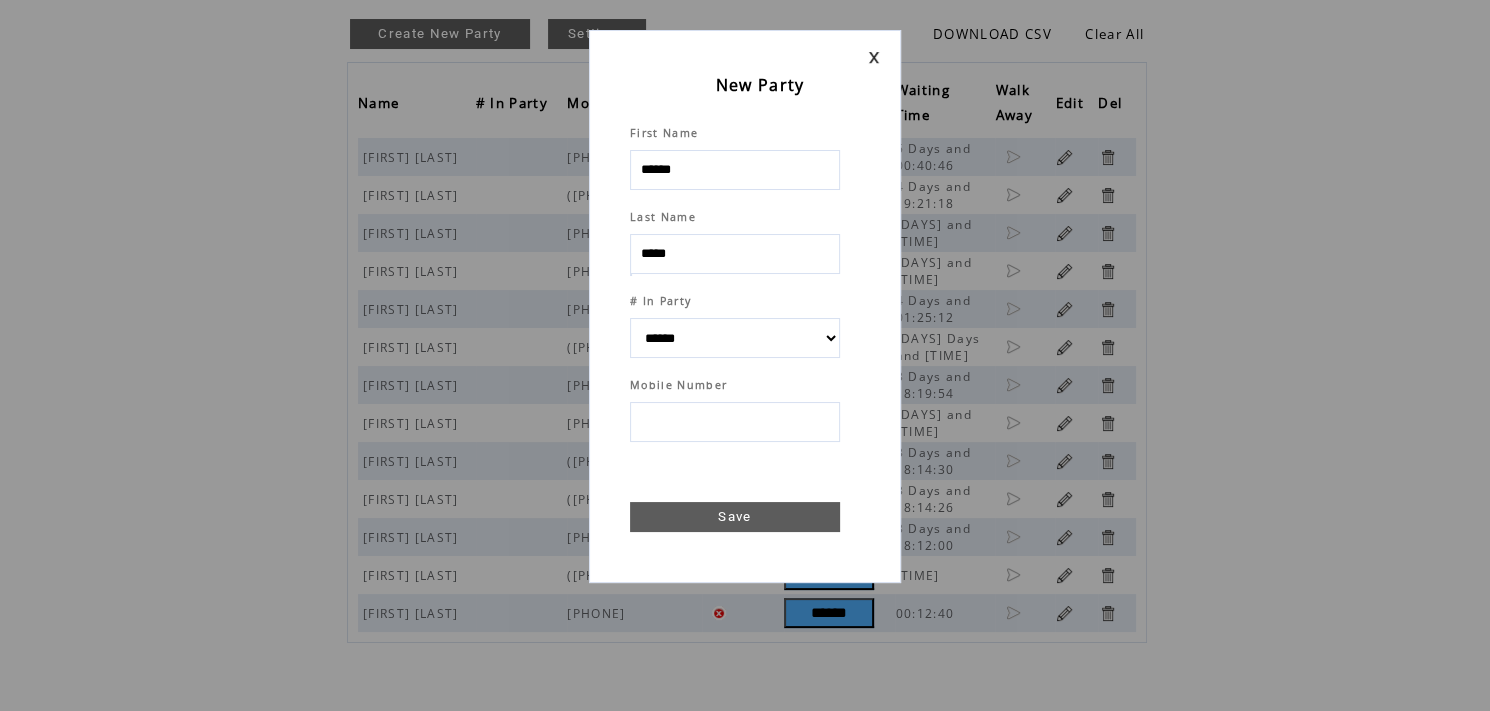 type on "*****" 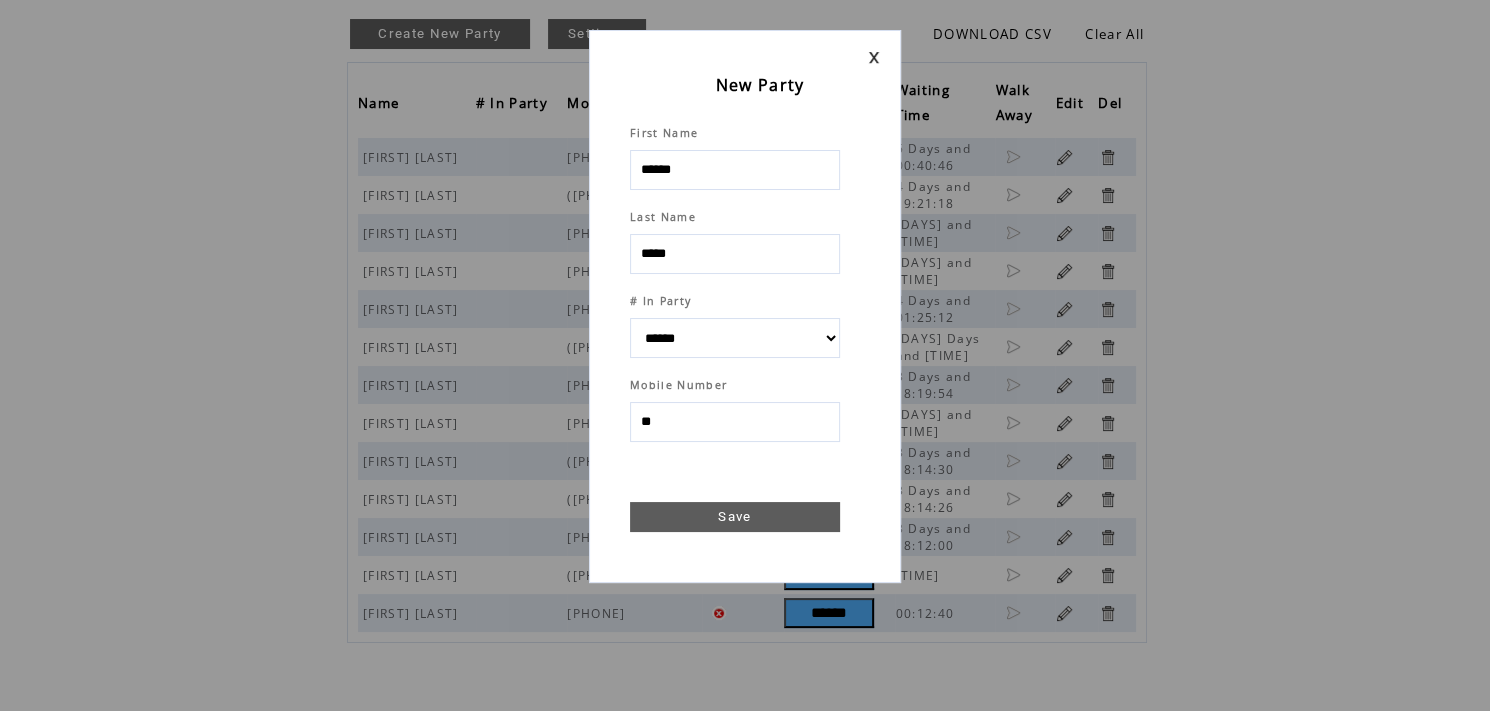 type on "***" 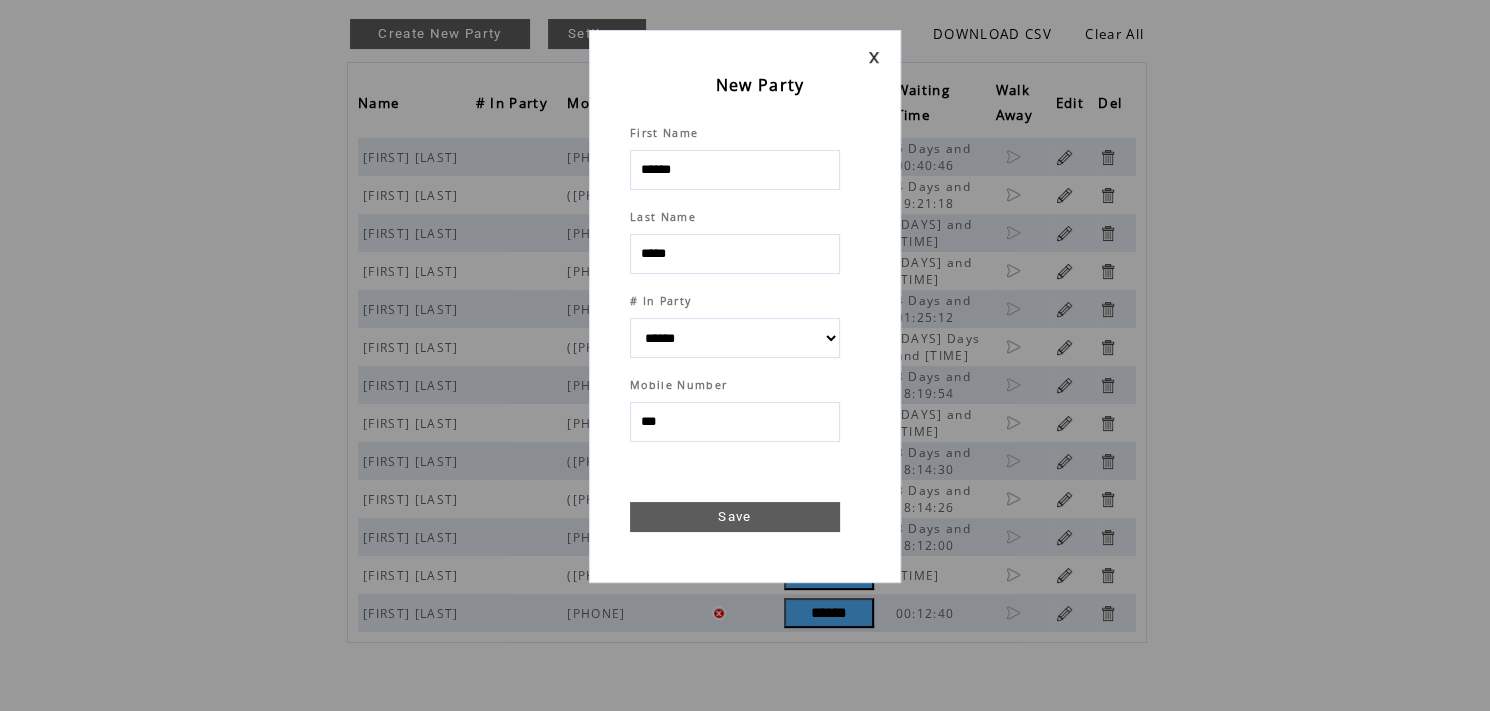 select 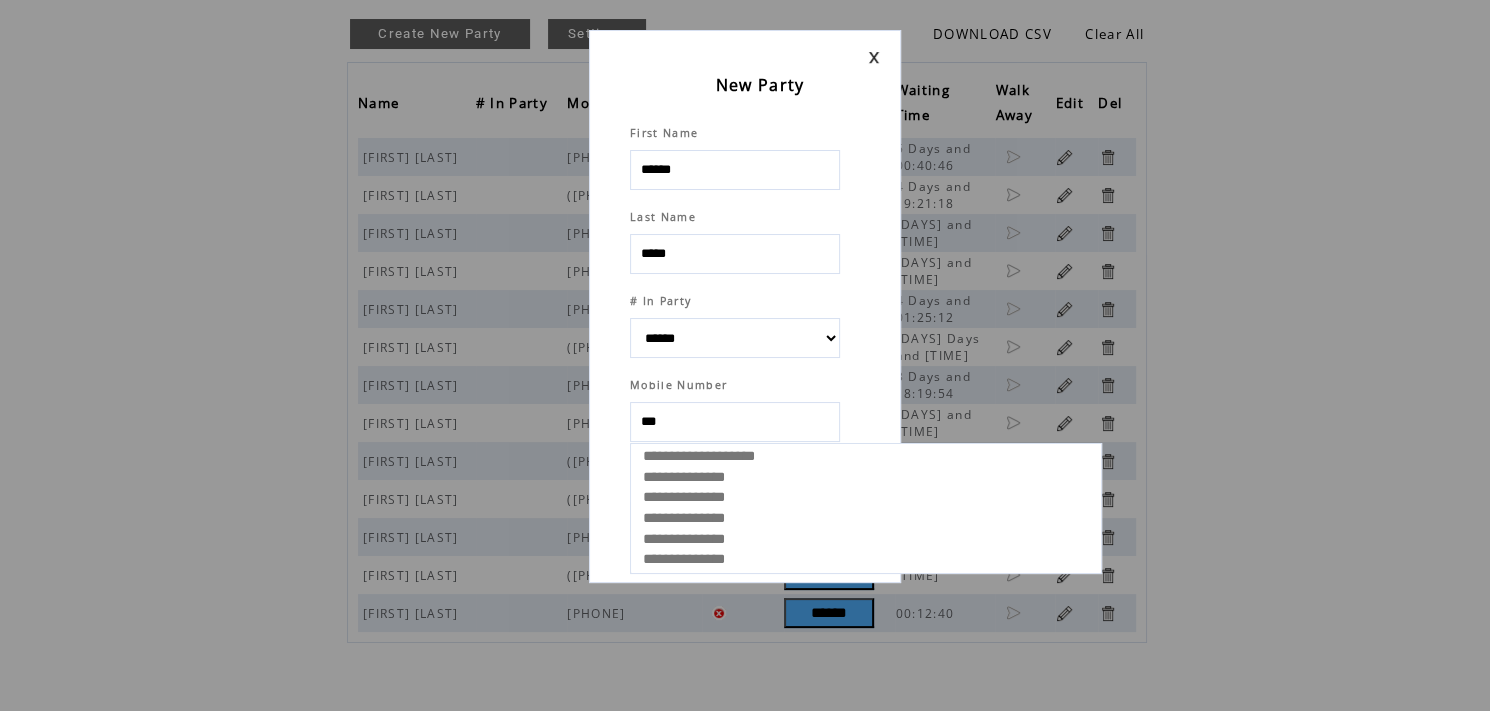 select 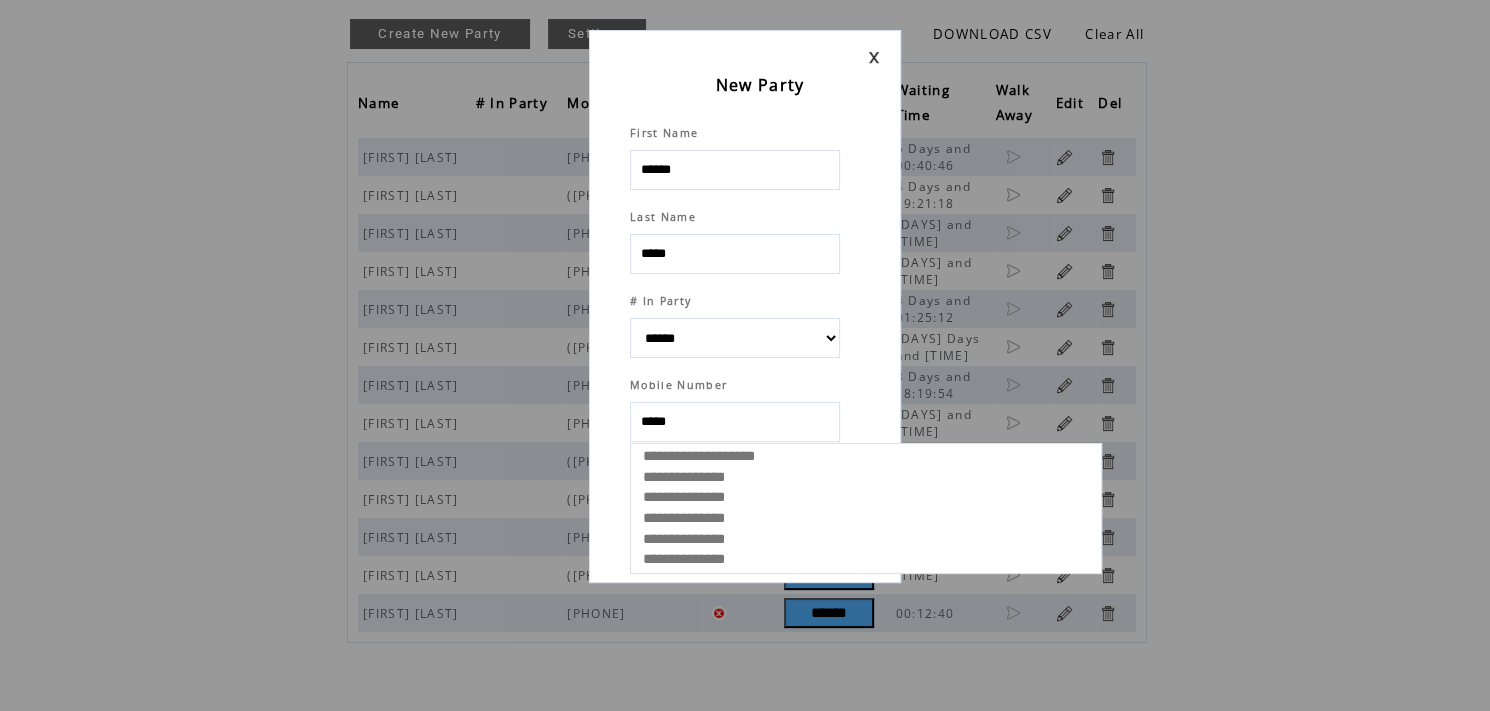 type on "******" 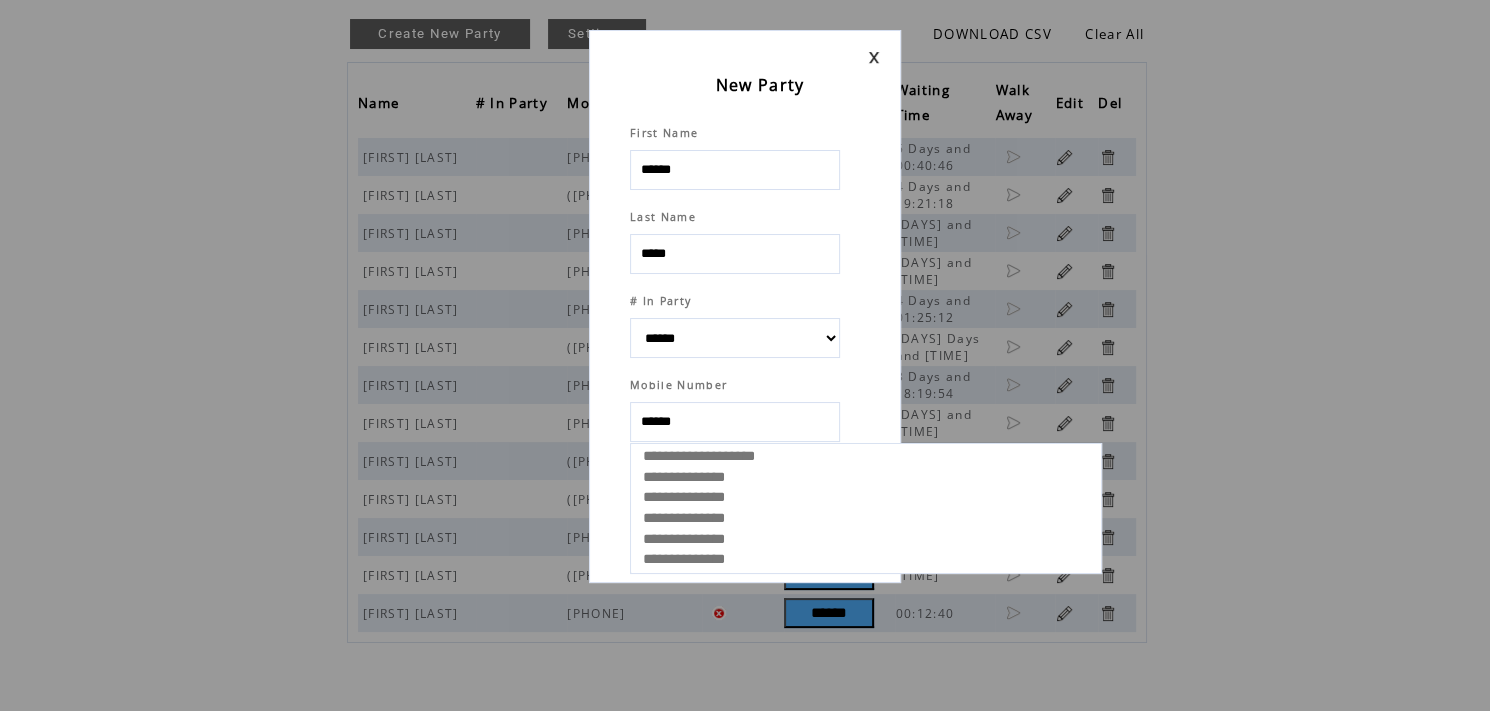 select 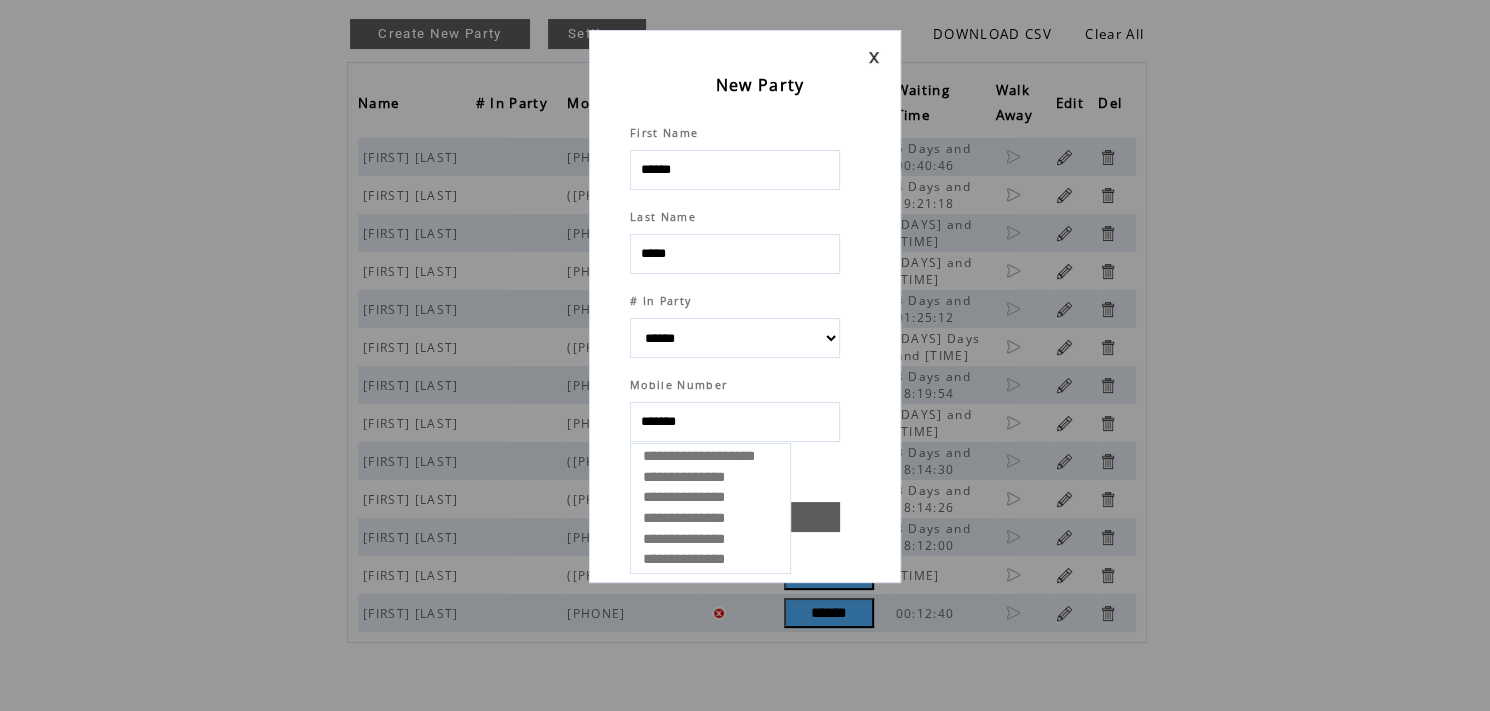 type on "********" 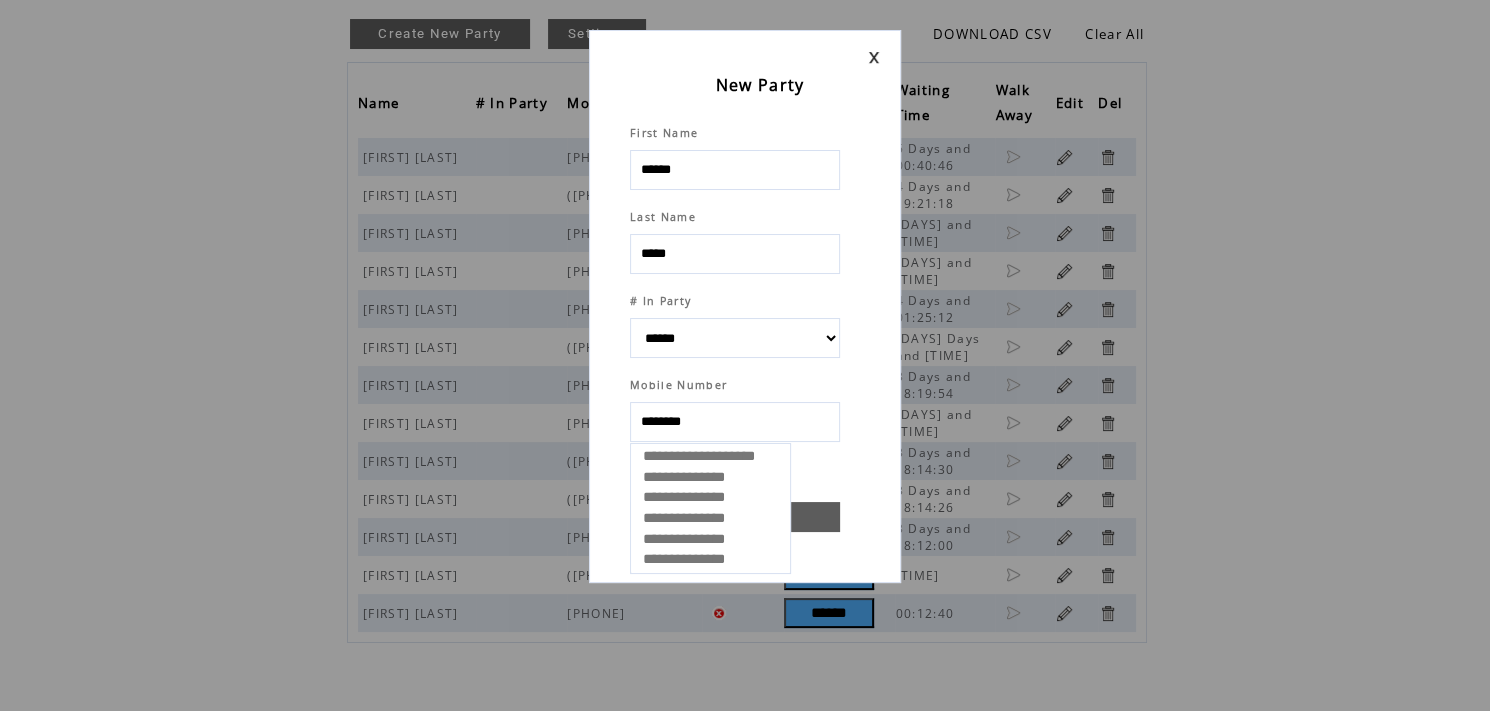 select 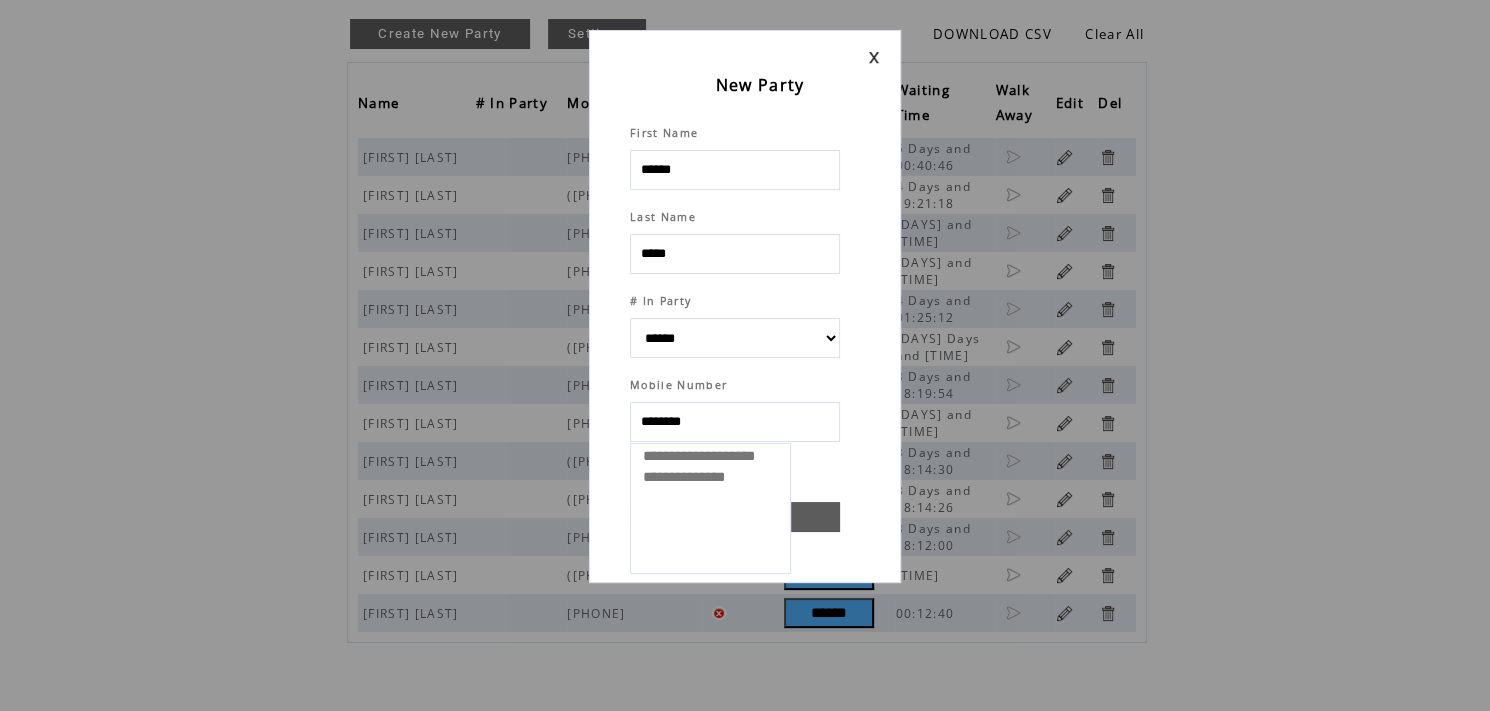 type on "*********" 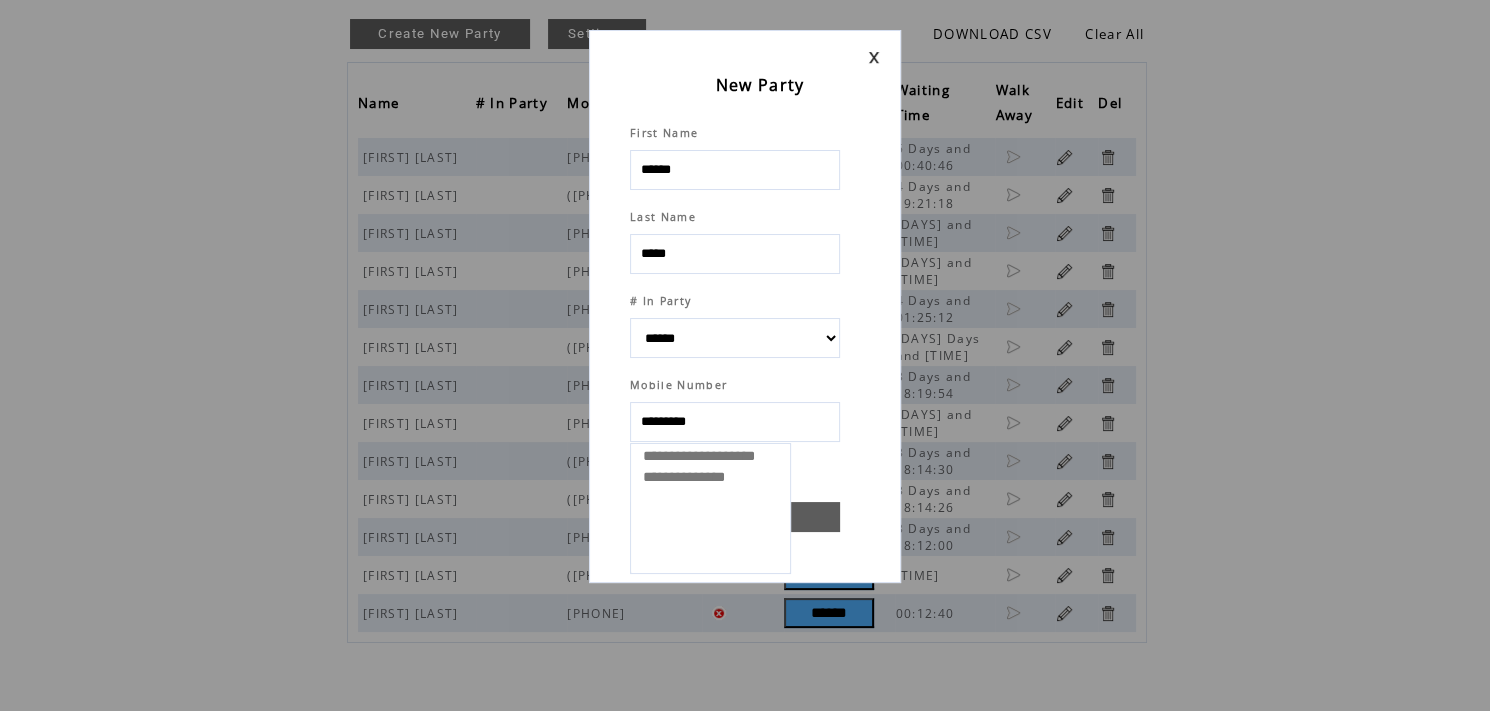 select 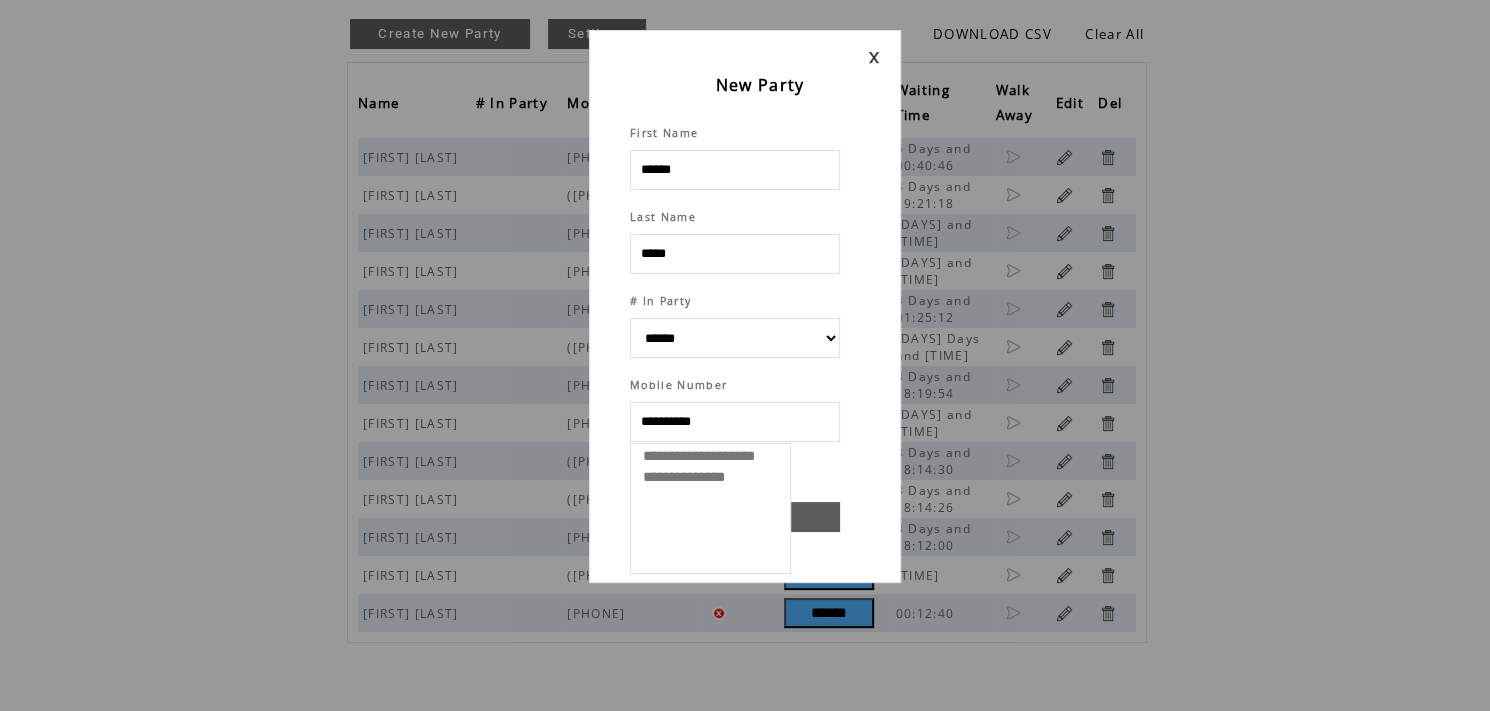 select 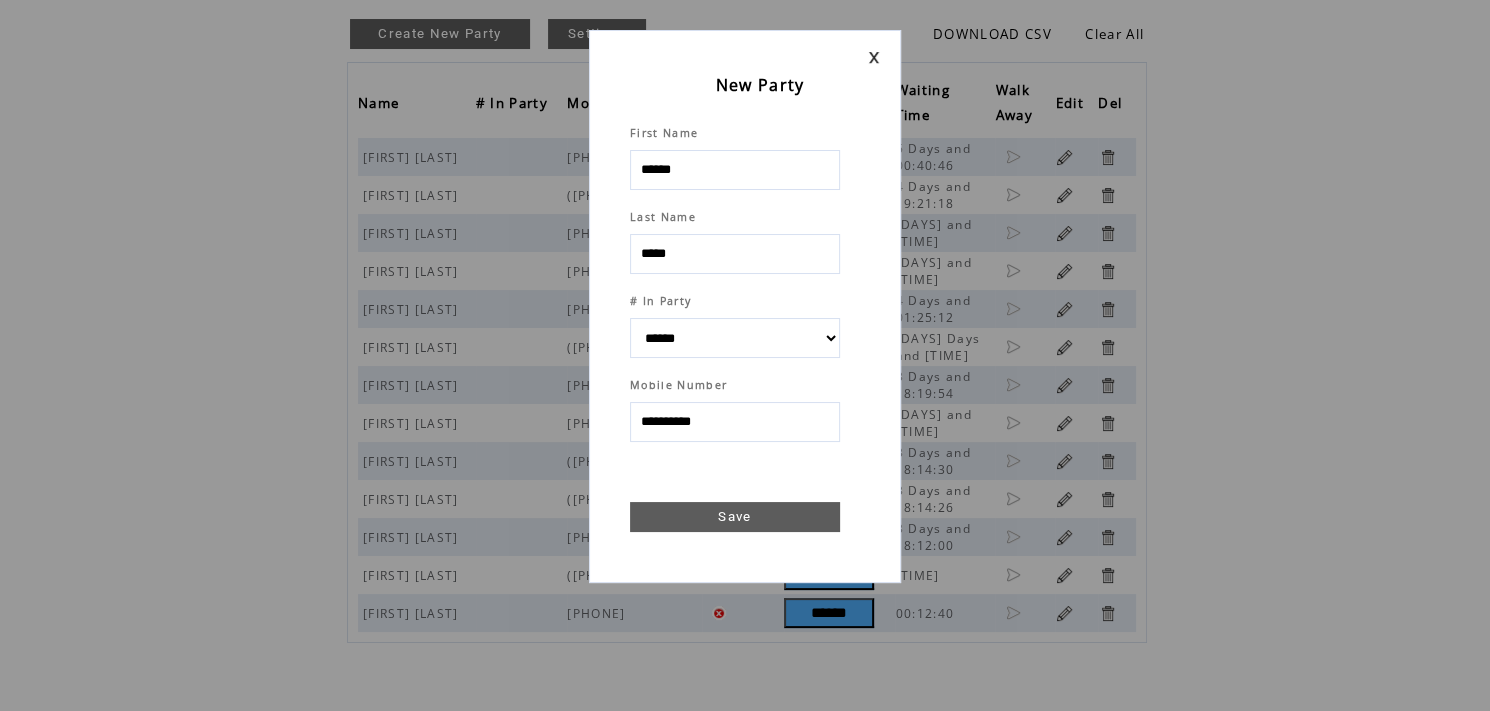 click on "Save" at bounding box center (735, 517) 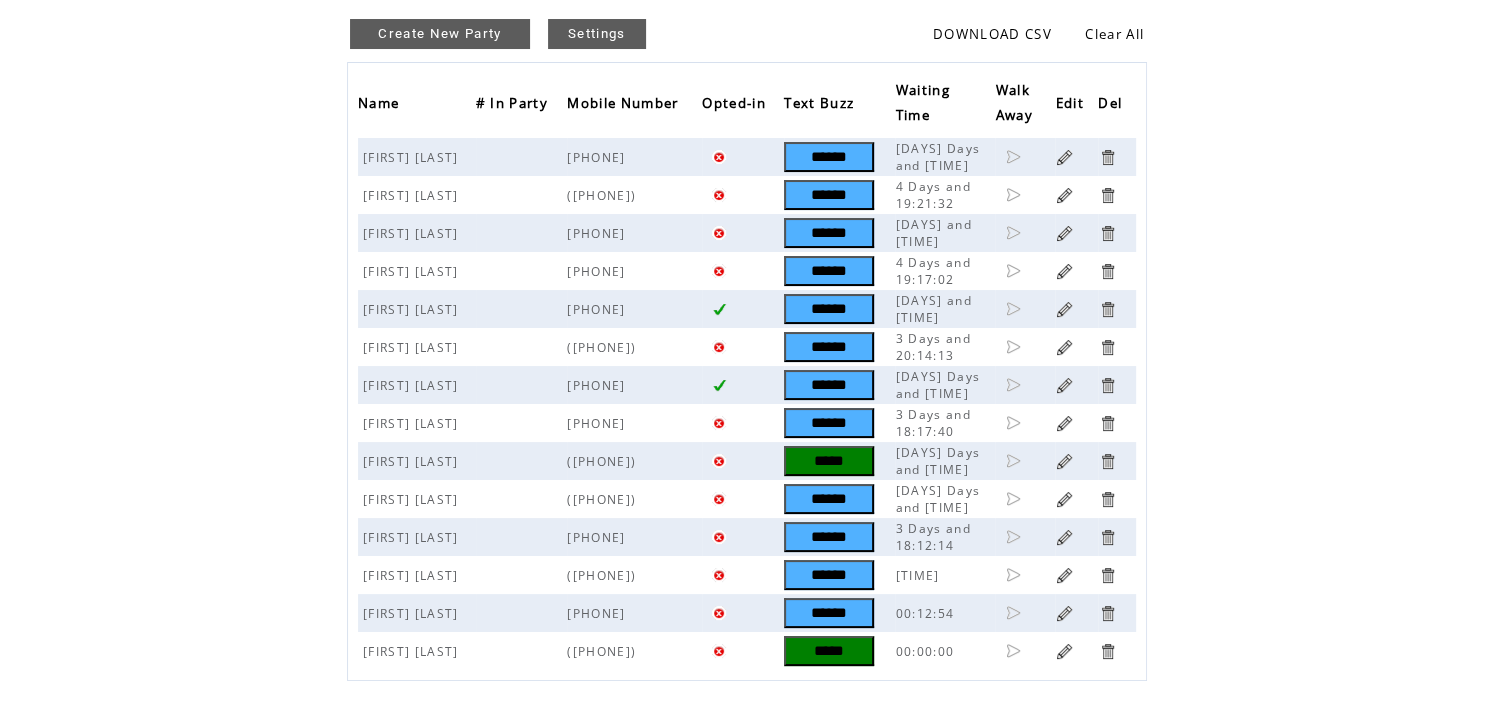 click on "*****" at bounding box center [829, 651] 